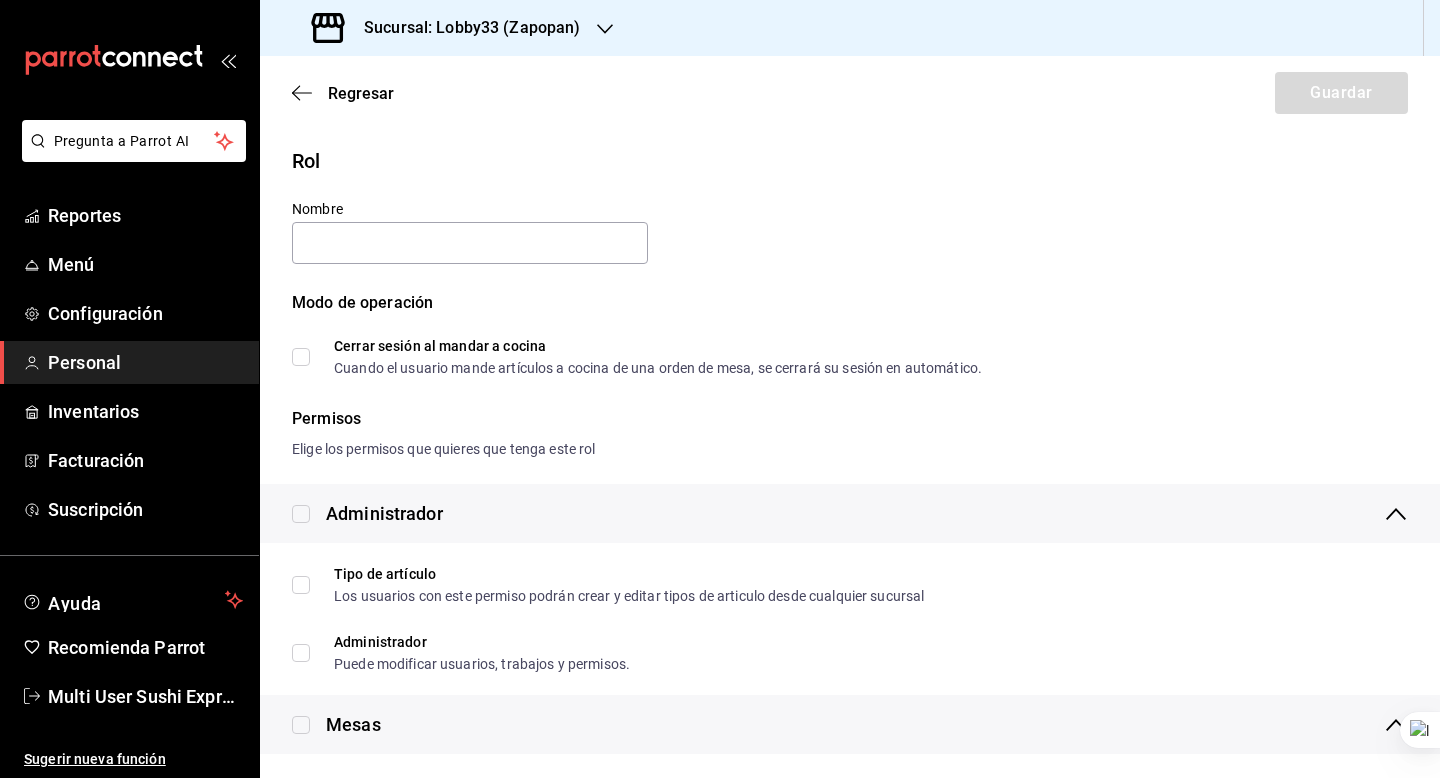 scroll, scrollTop: 0, scrollLeft: 0, axis: both 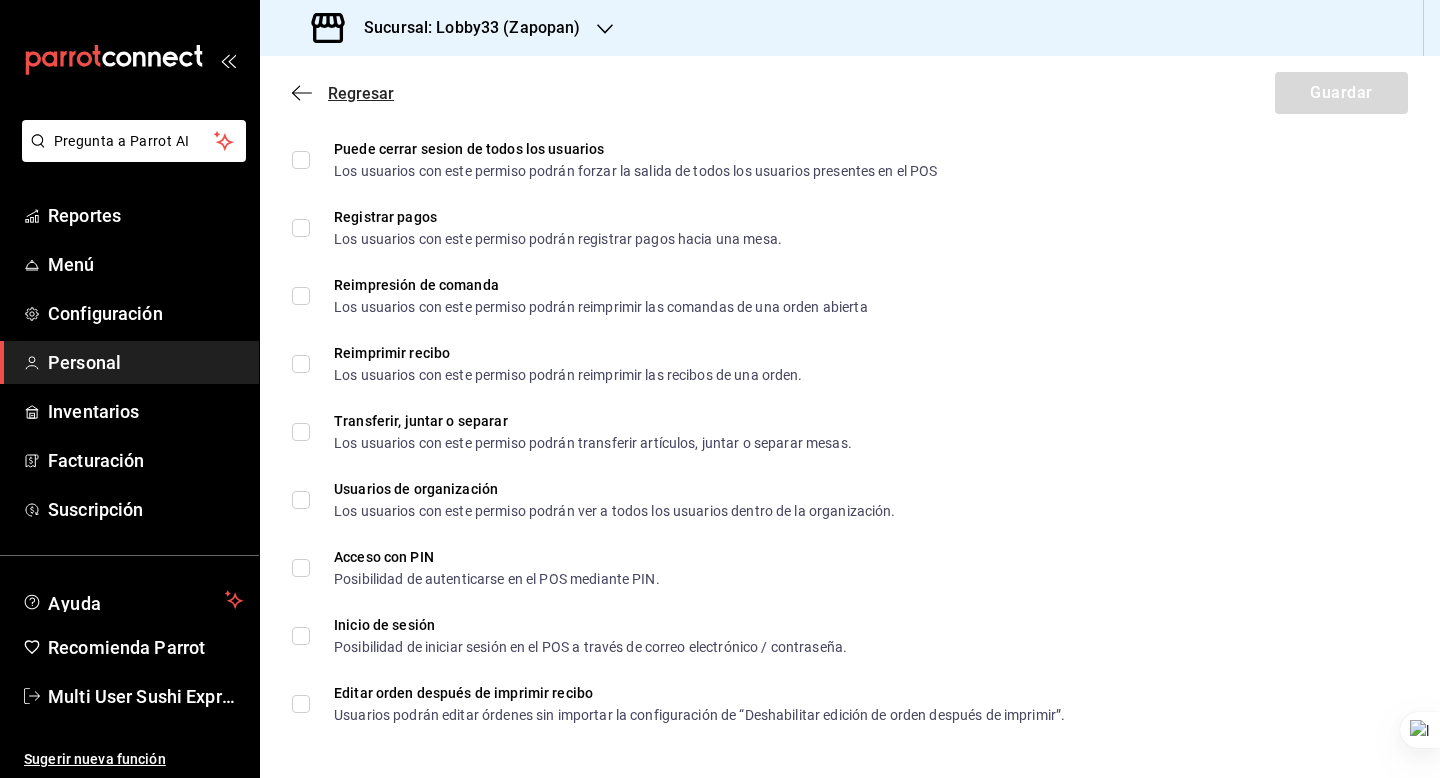 click 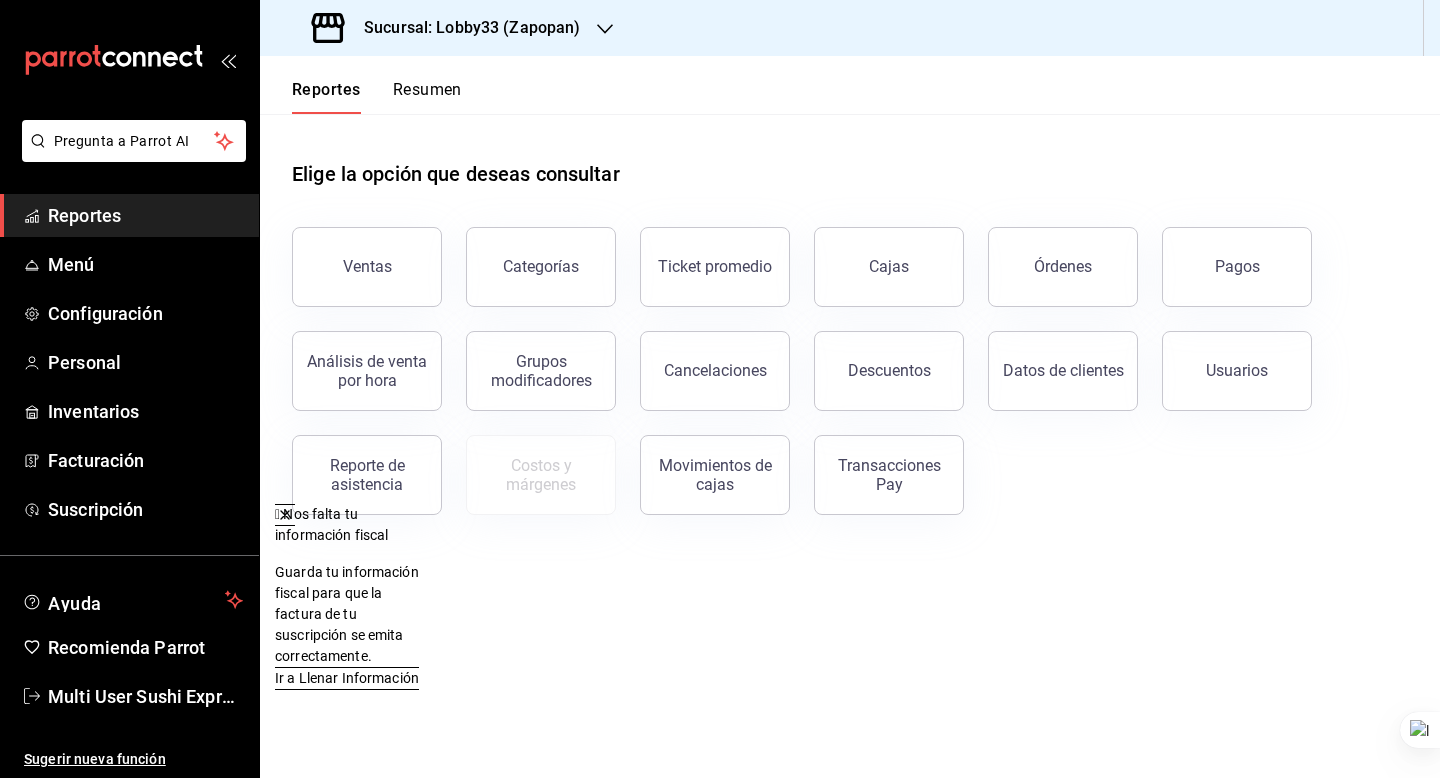 scroll, scrollTop: 0, scrollLeft: 0, axis: both 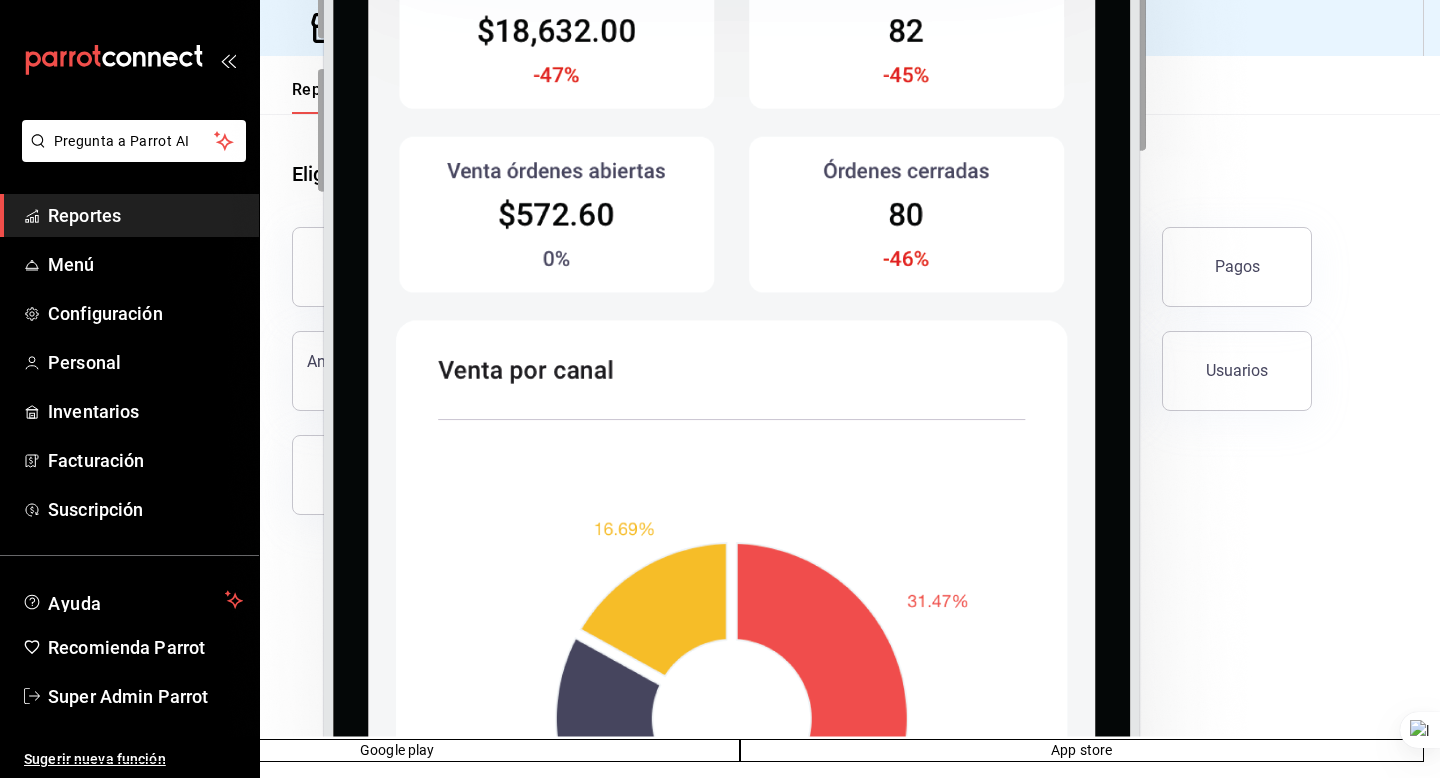 click 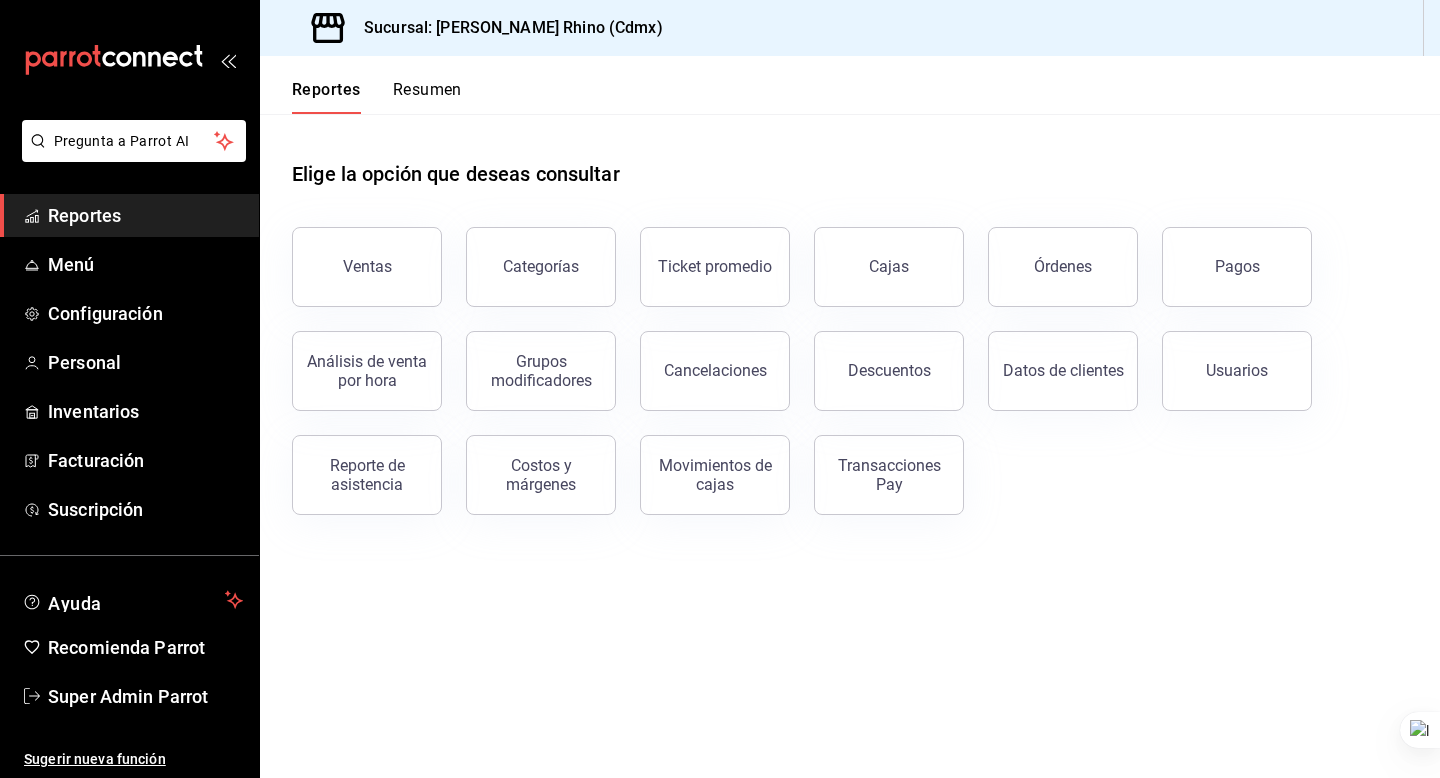 click on "Elige la opción que deseas consultar" at bounding box center (850, 158) 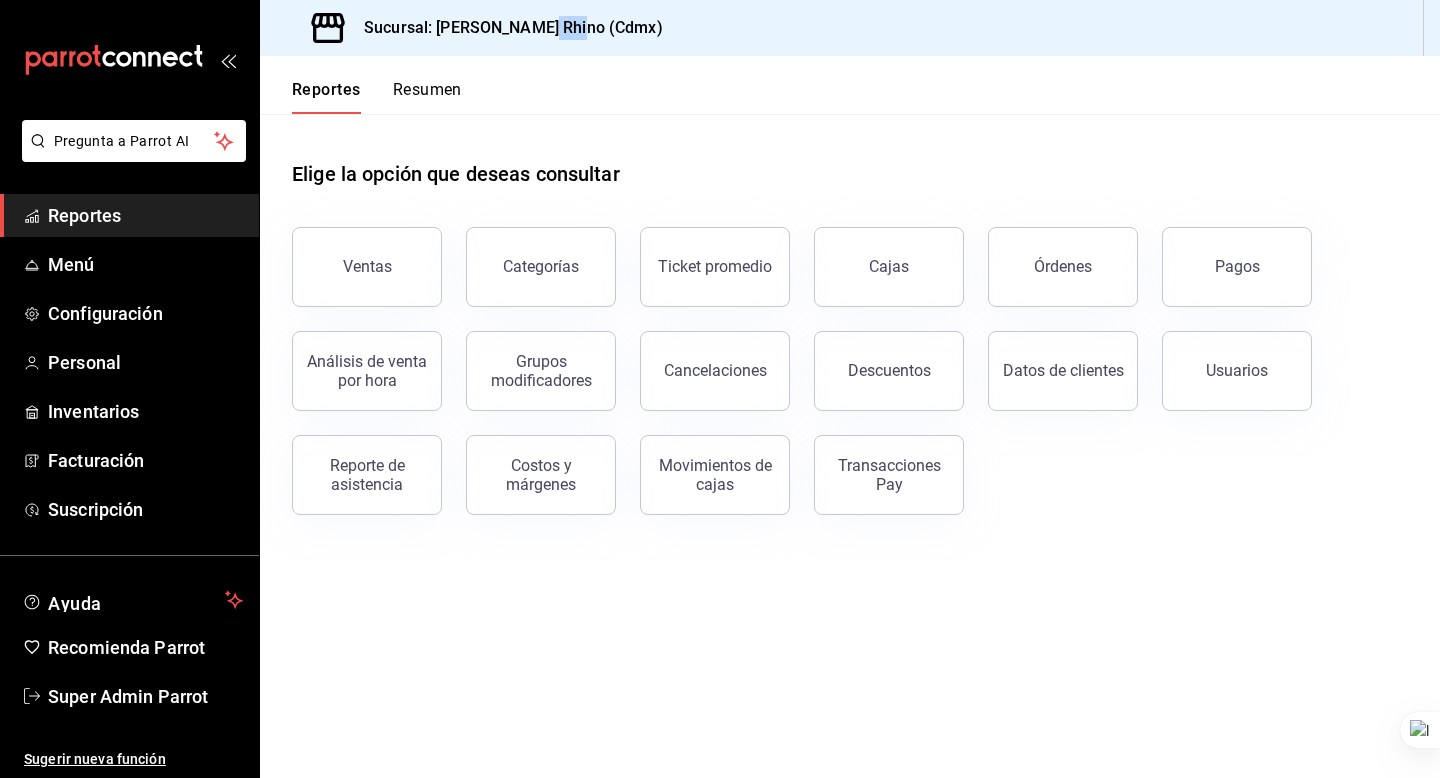 click on "Sucursal: [PERSON_NAME] Rhino (Cdmx)" at bounding box center (505, 28) 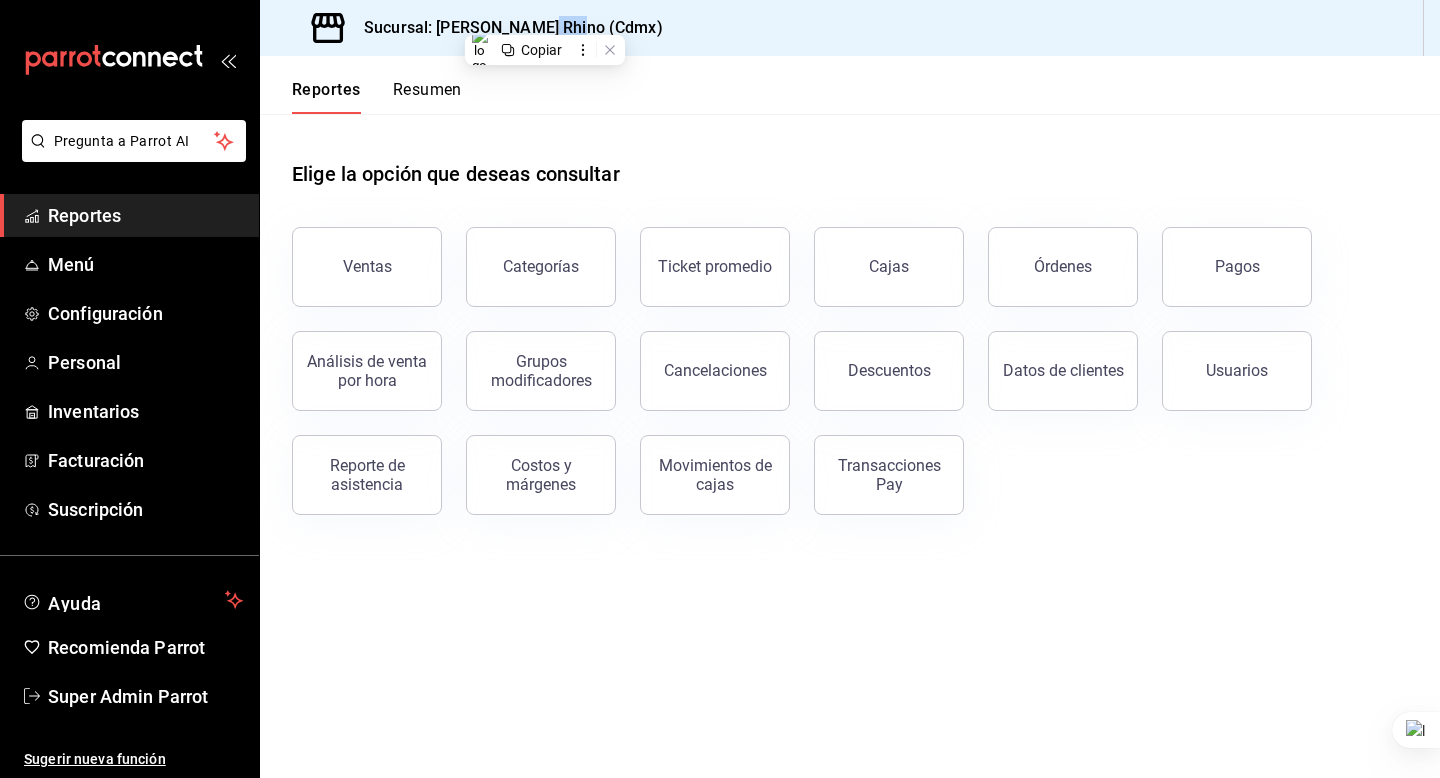 click on "Sucursal: [PERSON_NAME] Rhino (Cdmx)" at bounding box center [505, 28] 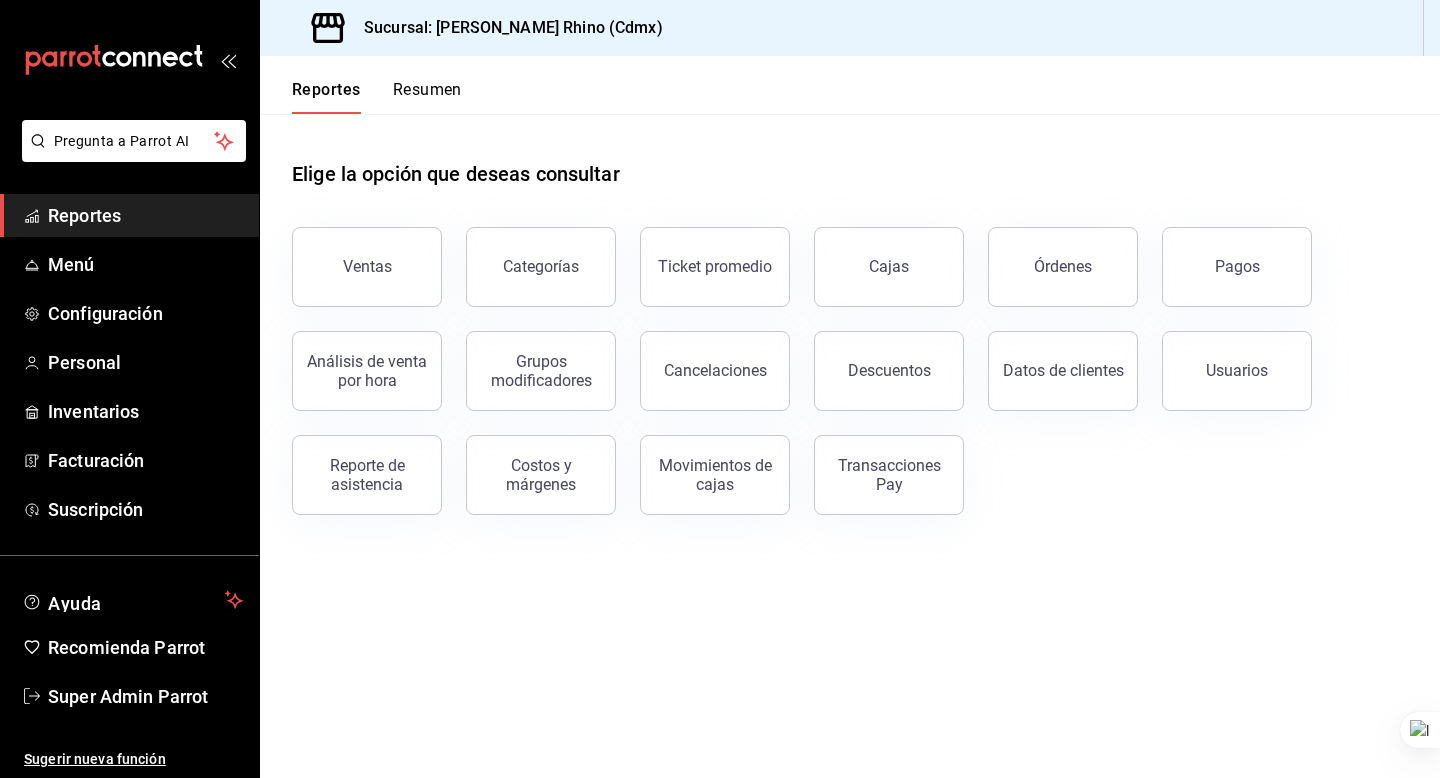 click on "Sucursal: [PERSON_NAME] Rhino (Cdmx)" at bounding box center [505, 28] 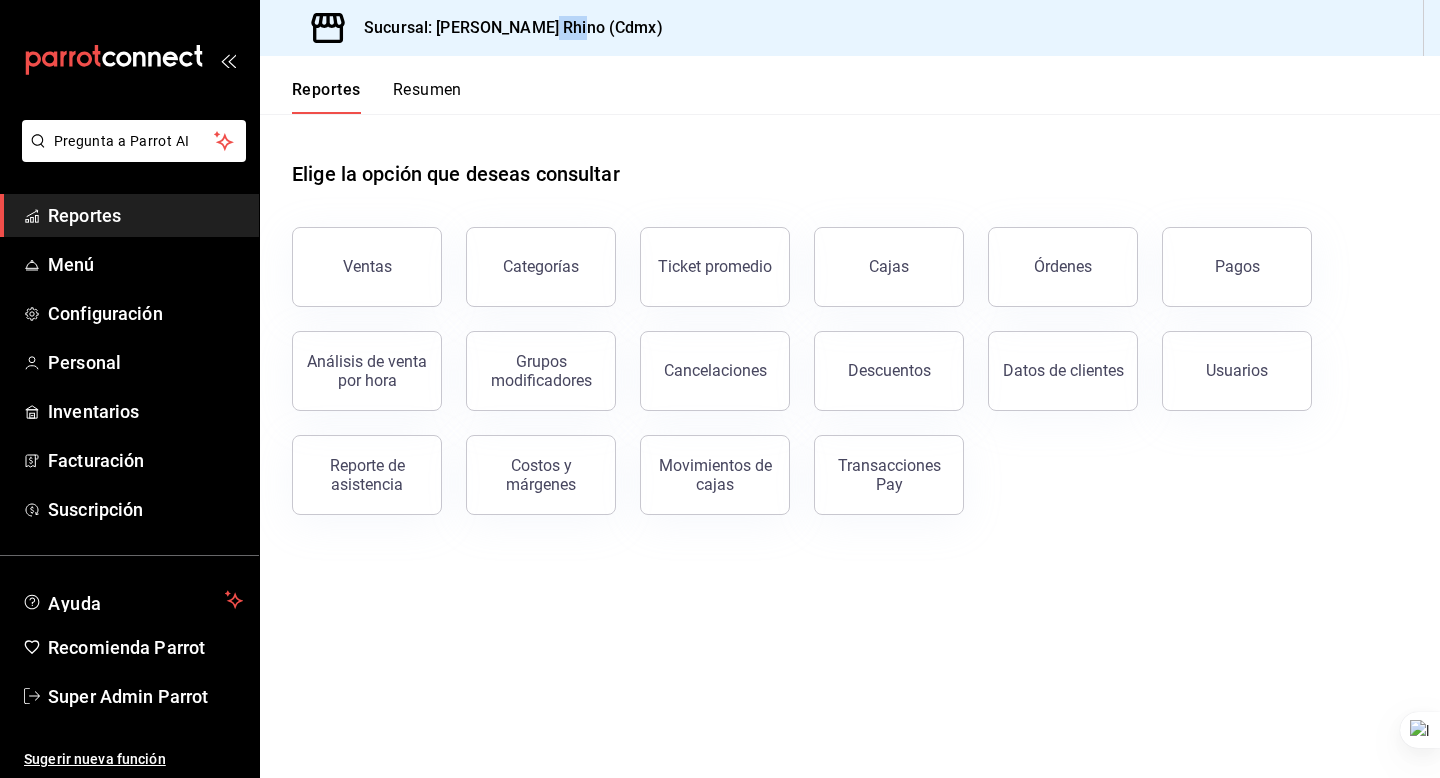 click on "Sucursal: [PERSON_NAME] Rhino (Cdmx)" at bounding box center [505, 28] 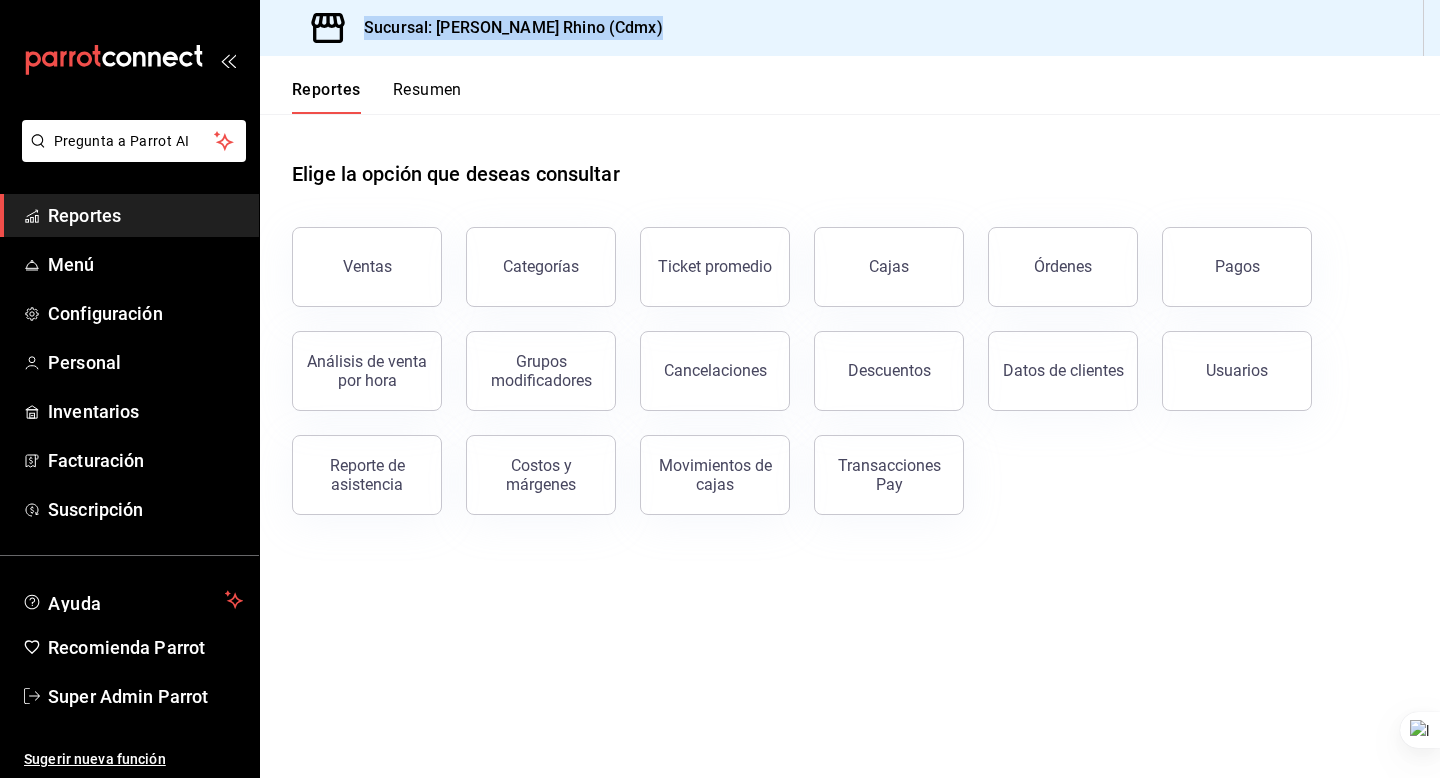 click on "Sucursal: [PERSON_NAME] Rhino (Cdmx)" at bounding box center [505, 28] 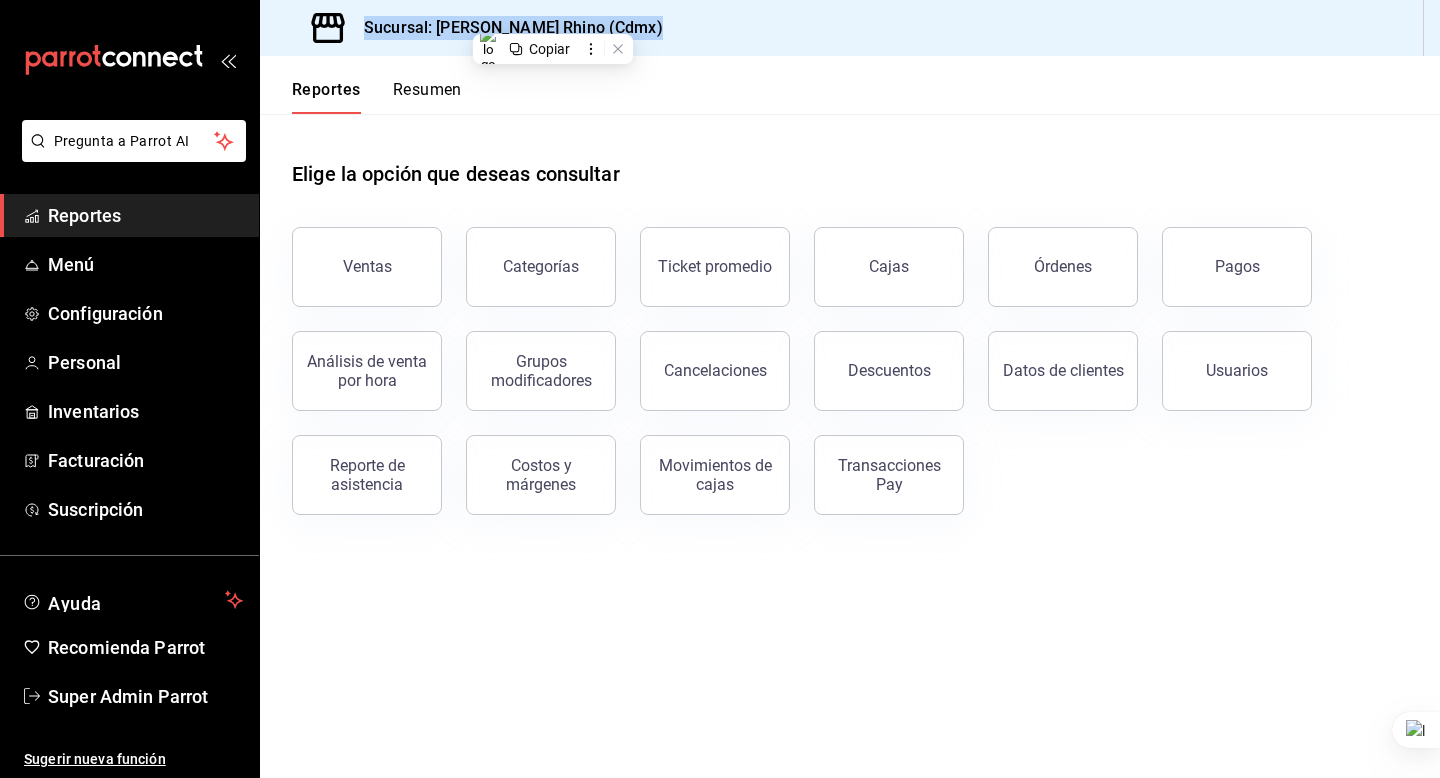 click on "Sucursal: [PERSON_NAME] Rhino (Cdmx)" at bounding box center [505, 28] 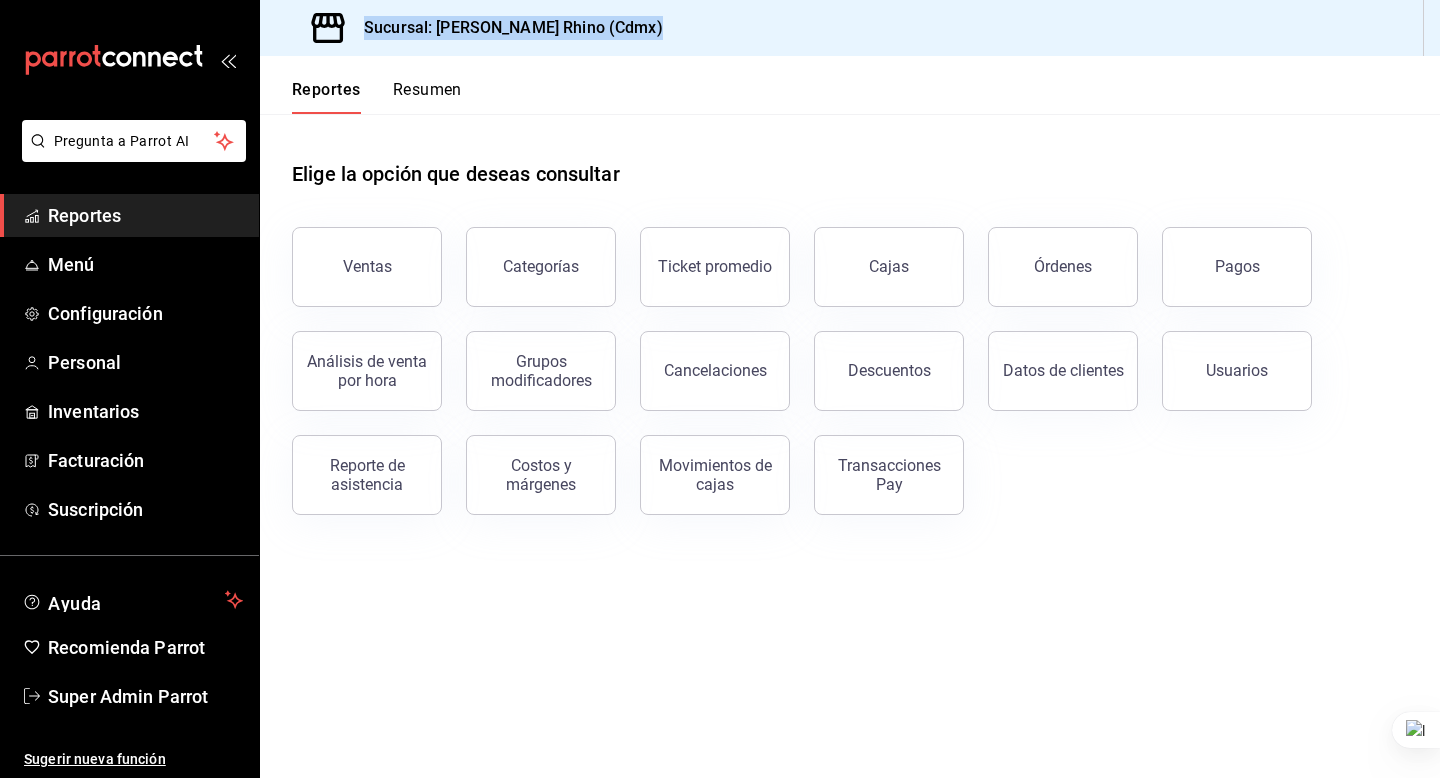 click on "Sucursal: [PERSON_NAME] Rhino (Cdmx)" at bounding box center [505, 28] 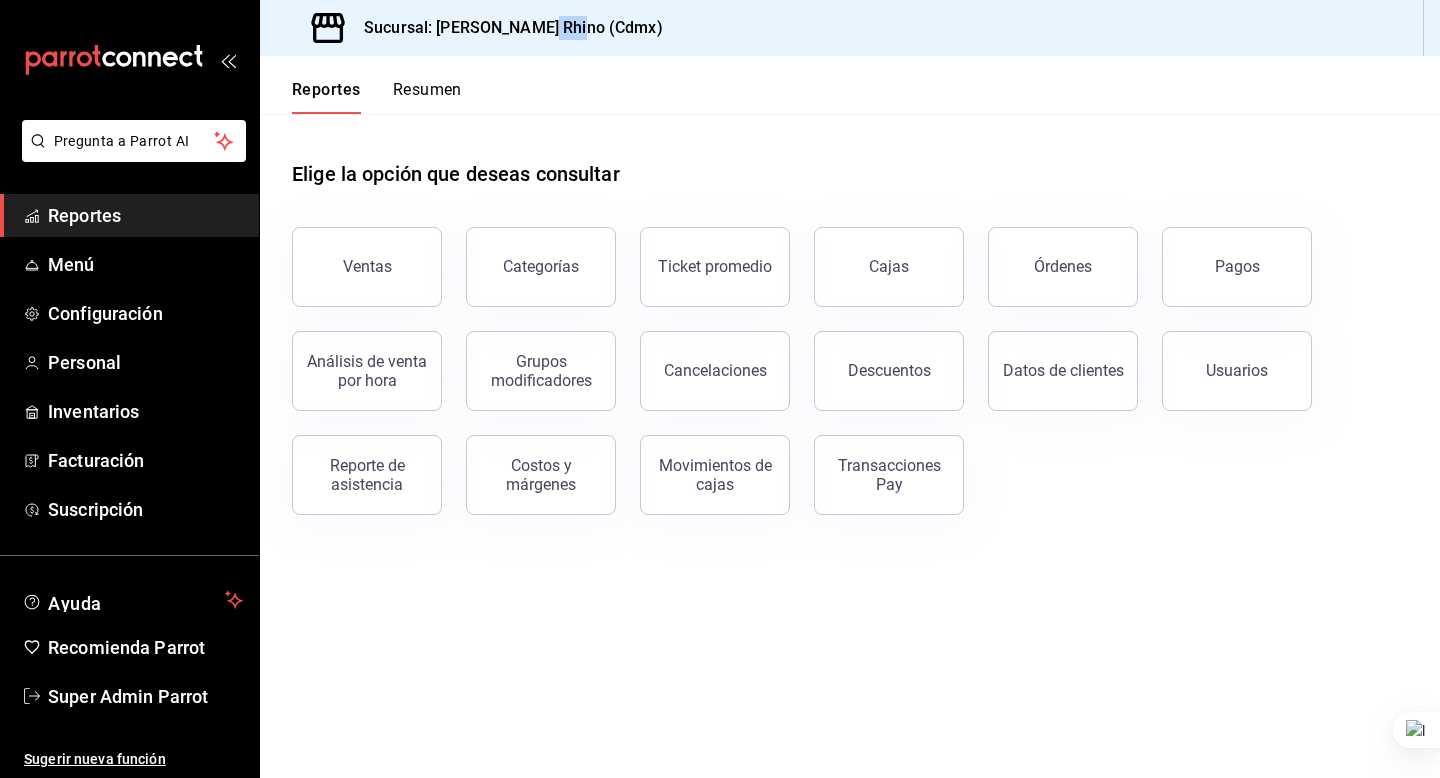 click on "Sucursal: [PERSON_NAME] Rhino (Cdmx)" at bounding box center (505, 28) 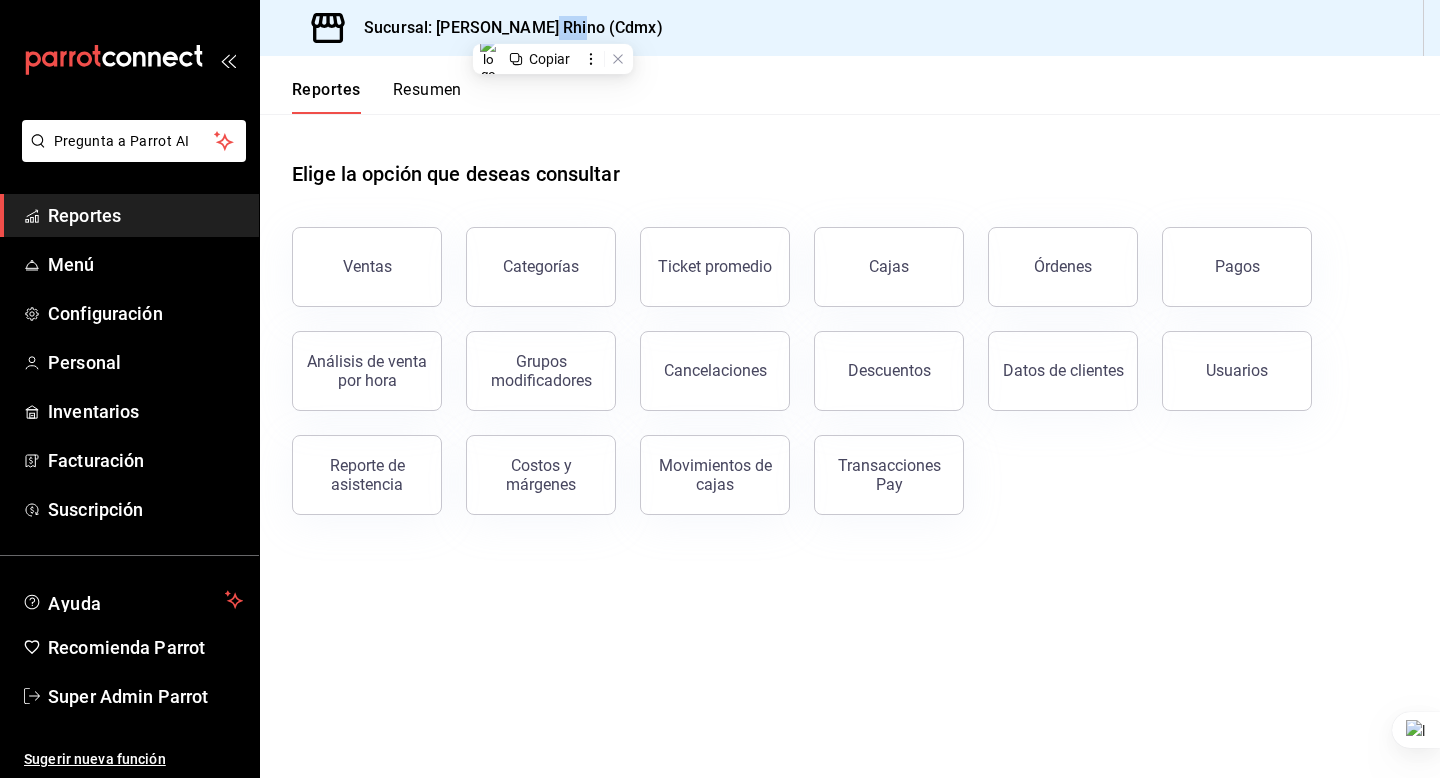 click on "Sucursal: [PERSON_NAME] Rhino (Cdmx)" at bounding box center (505, 28) 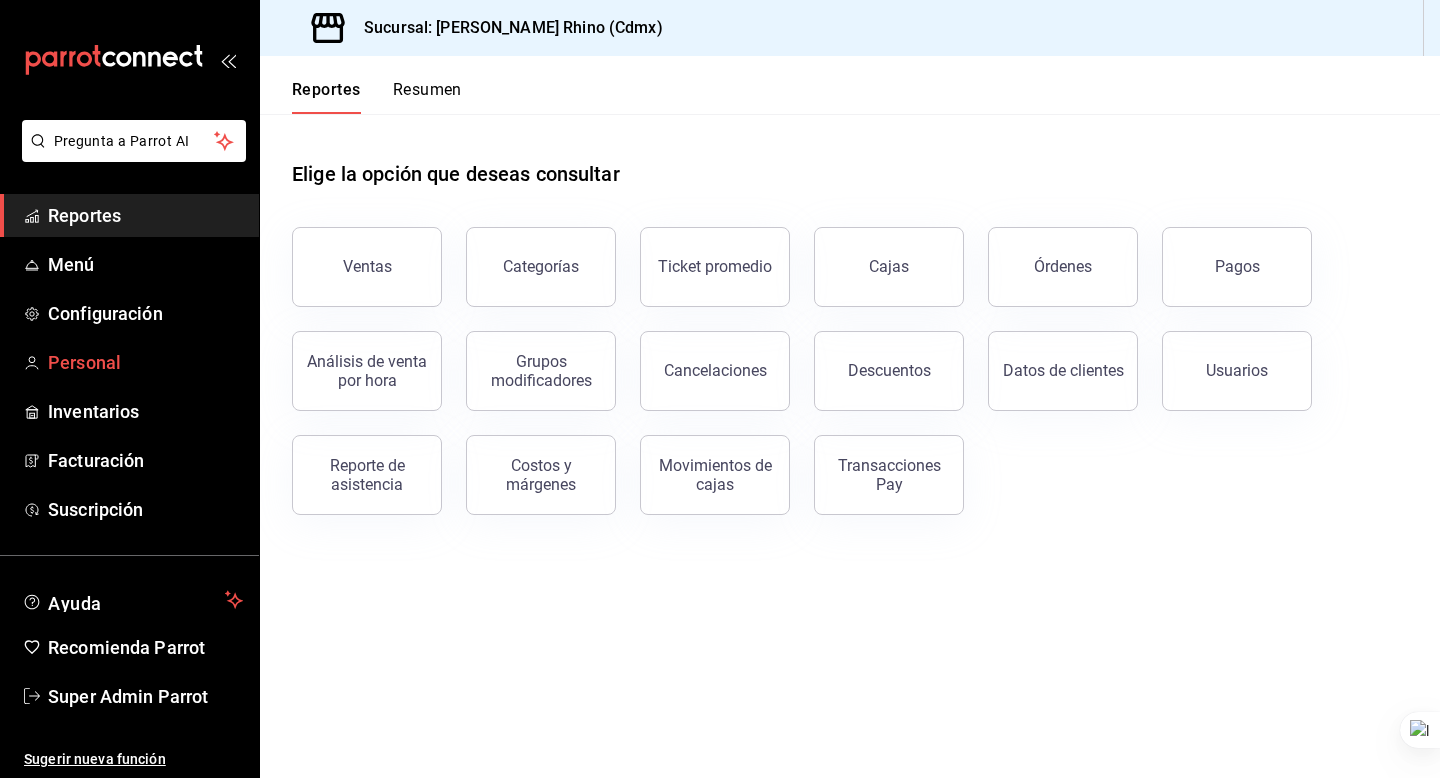 click on "Personal" at bounding box center (145, 362) 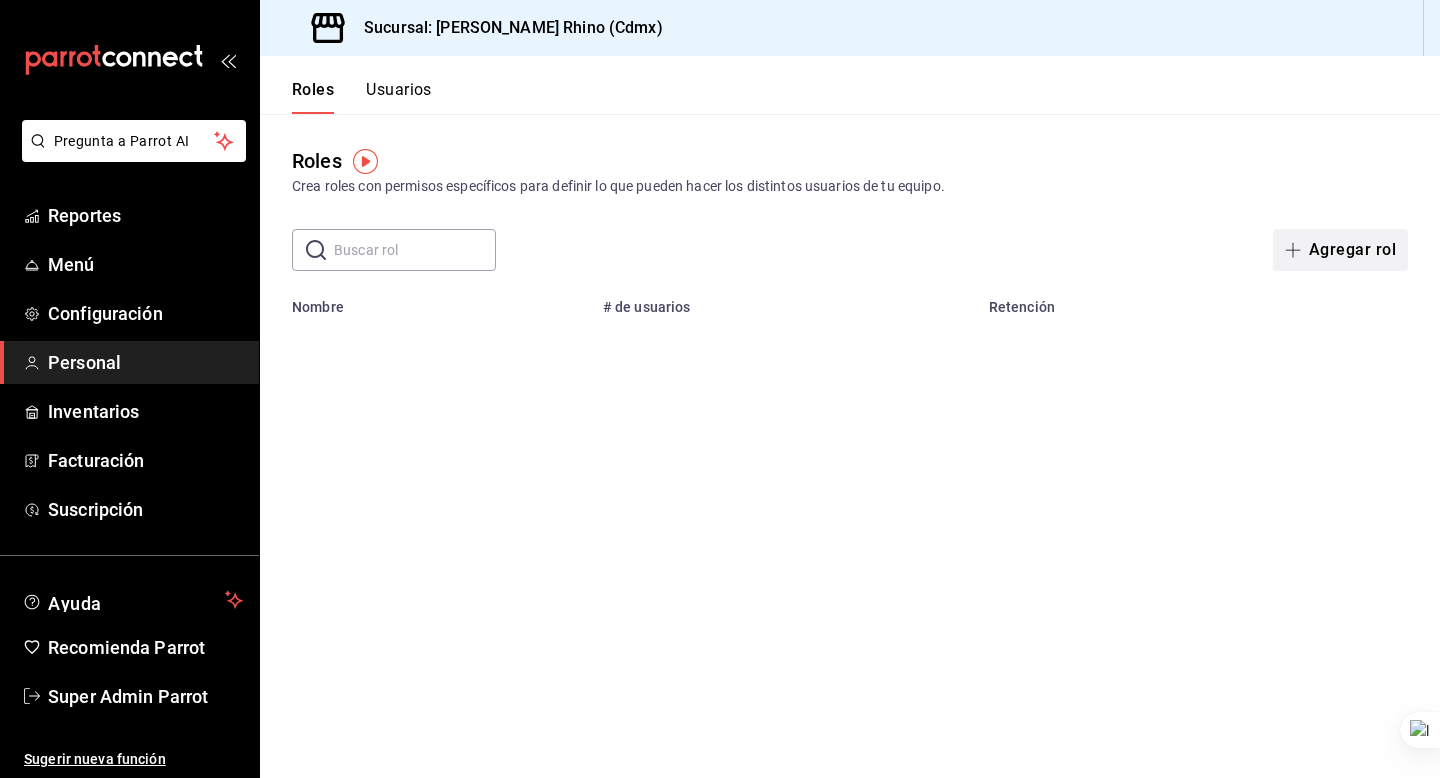 click on "Agregar rol" at bounding box center (1340, 250) 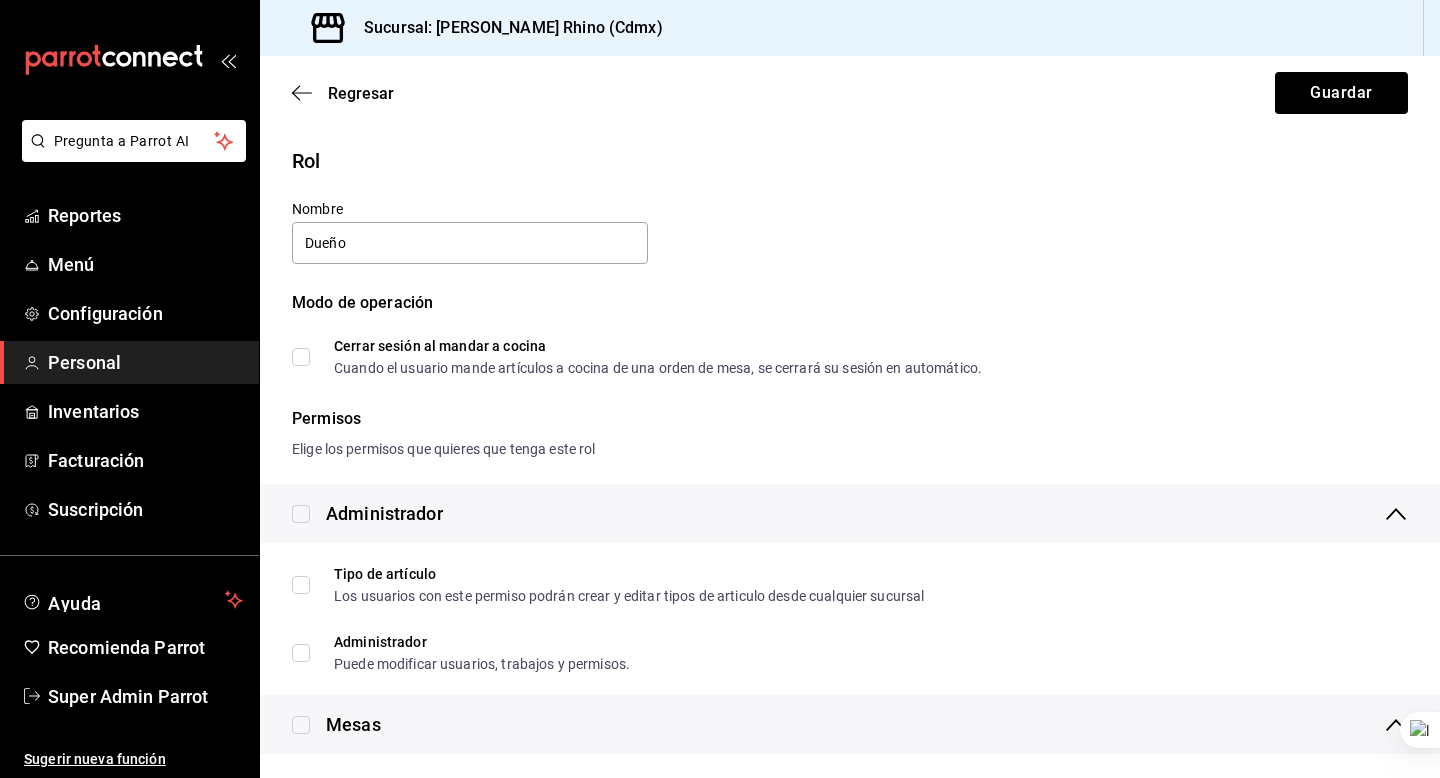 type on "Dueño" 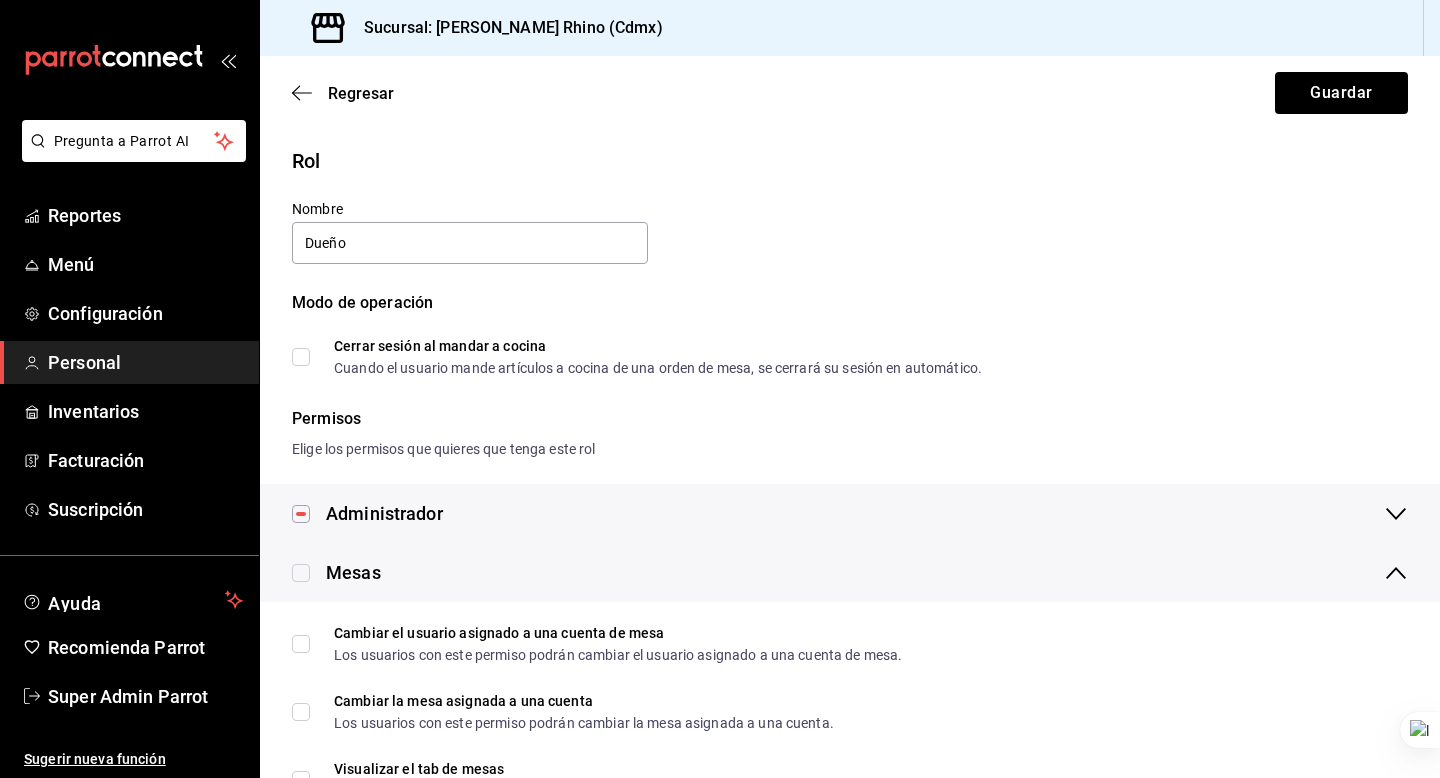 click at bounding box center (301, 573) 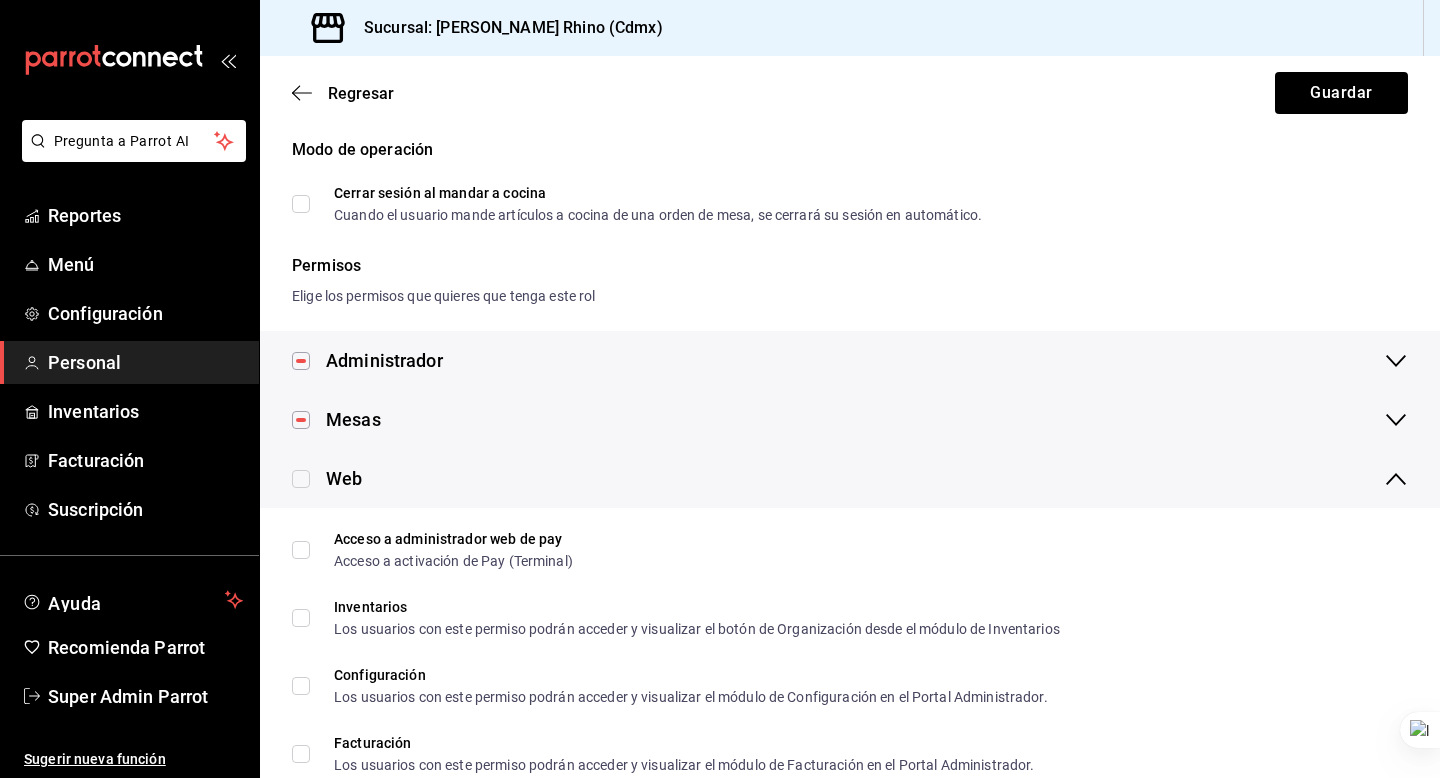 scroll, scrollTop: 157, scrollLeft: 0, axis: vertical 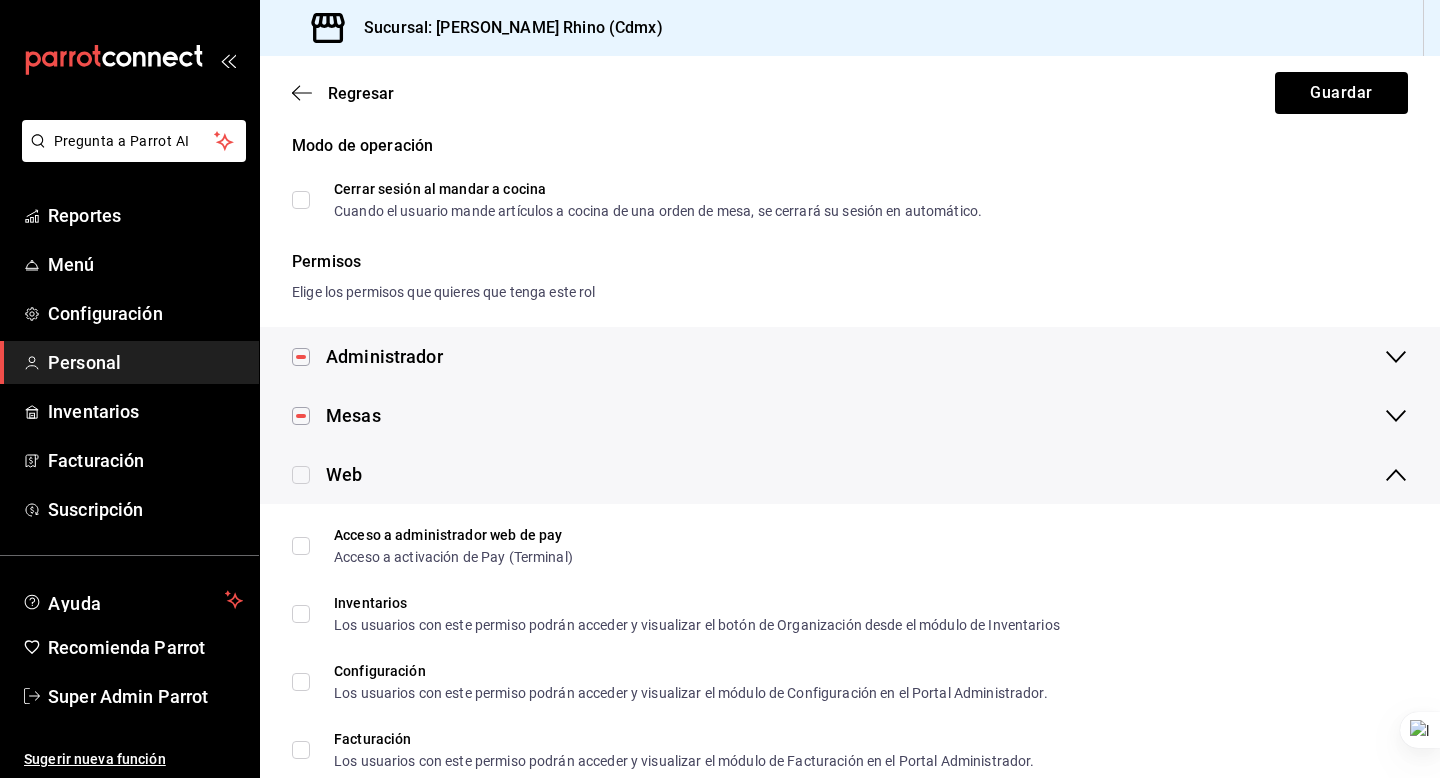 click at bounding box center (301, 475) 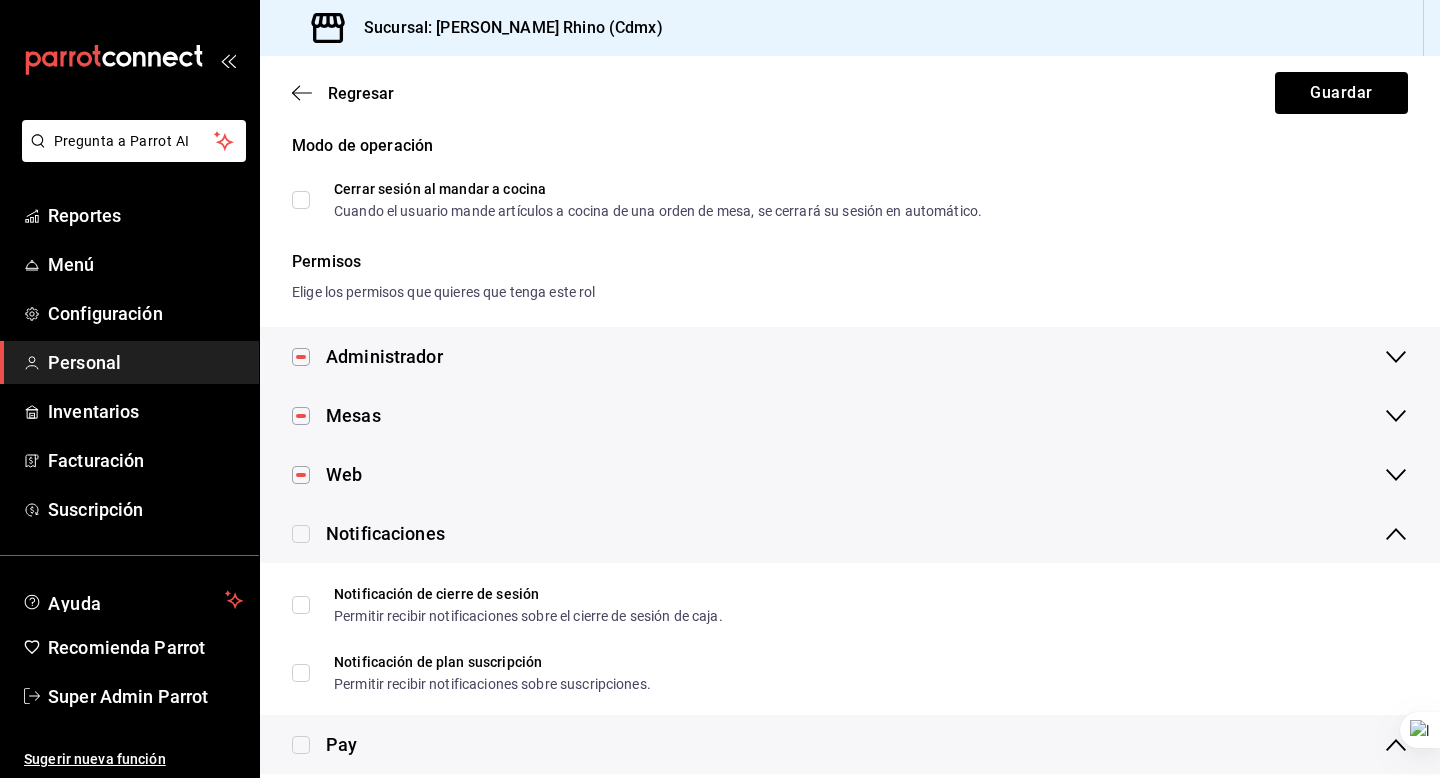 click at bounding box center [301, 534] 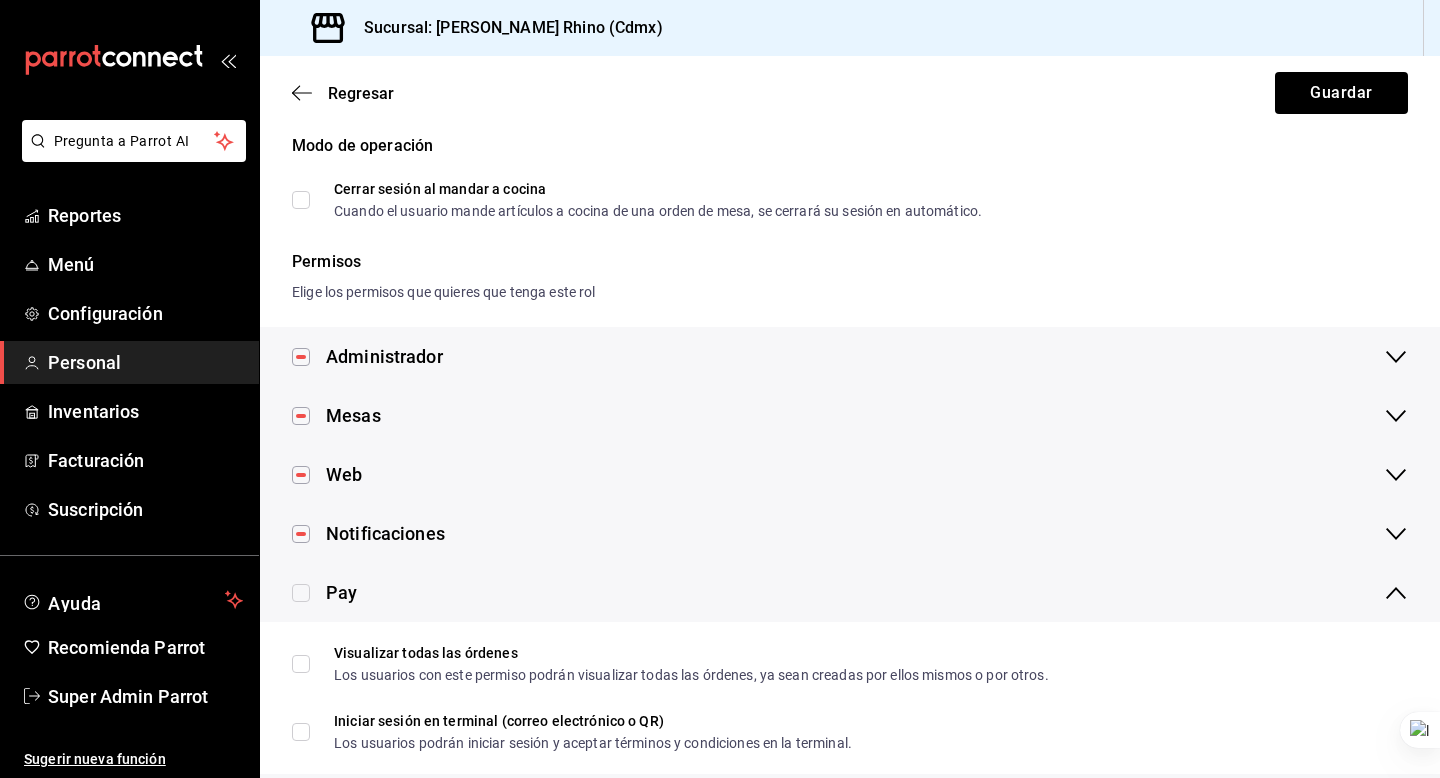 click at bounding box center (301, 593) 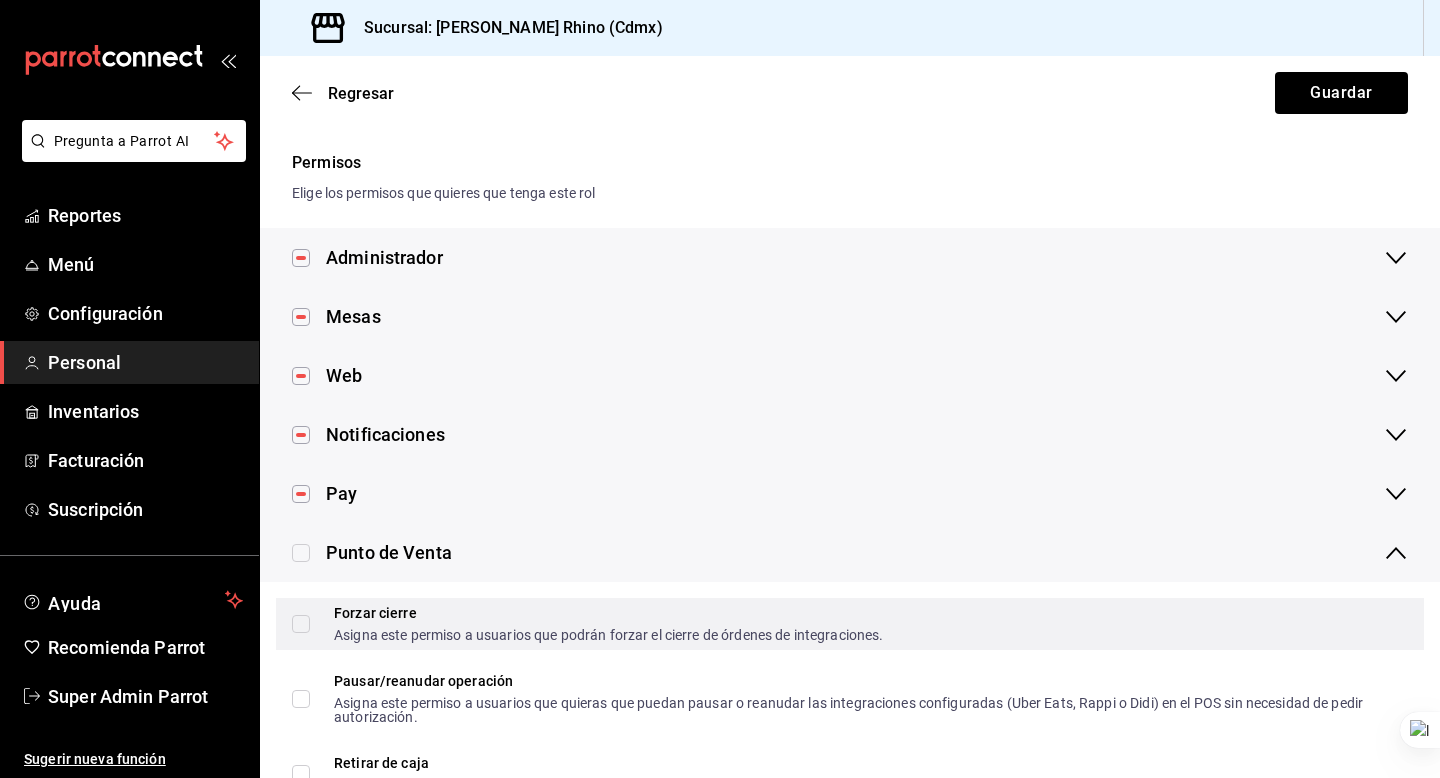 scroll, scrollTop: 262, scrollLeft: 0, axis: vertical 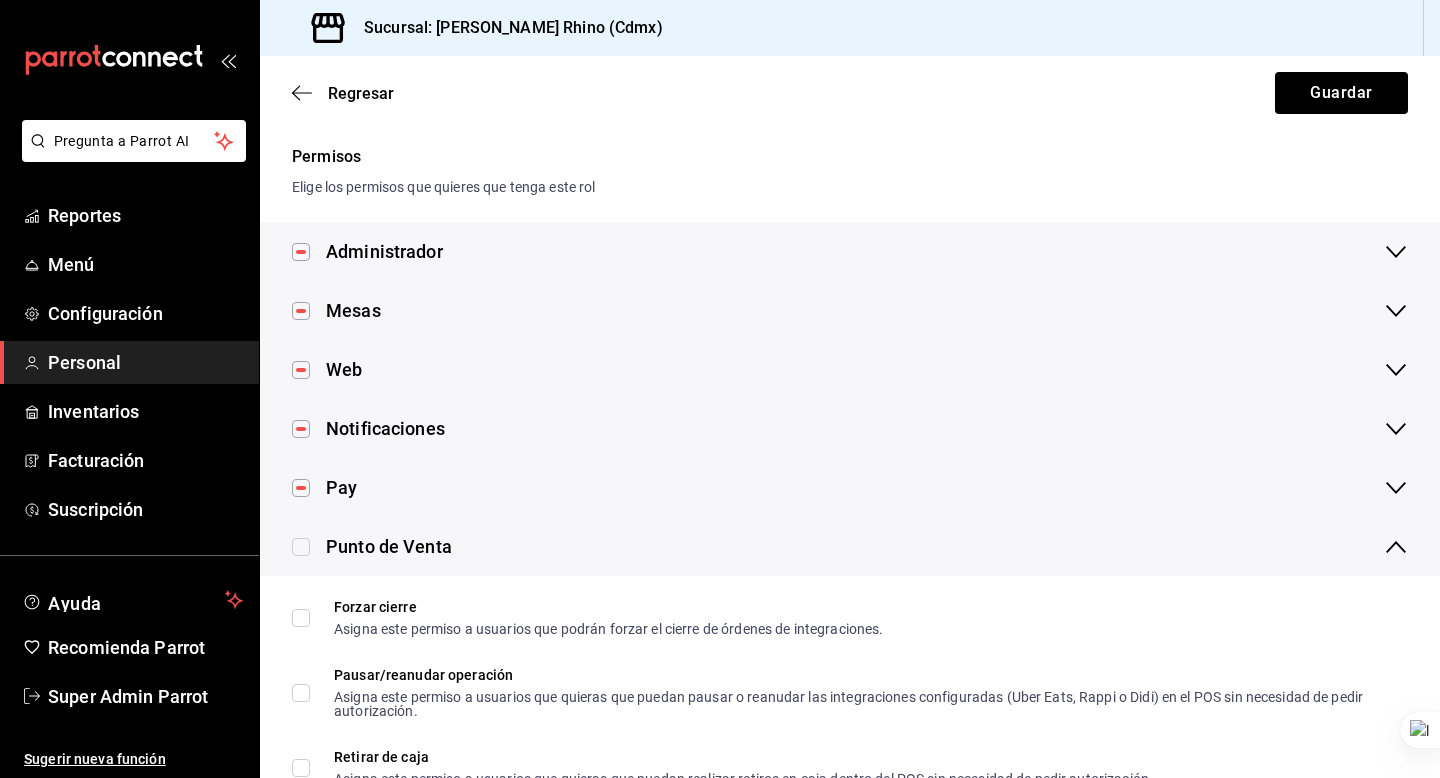 click at bounding box center [301, 547] 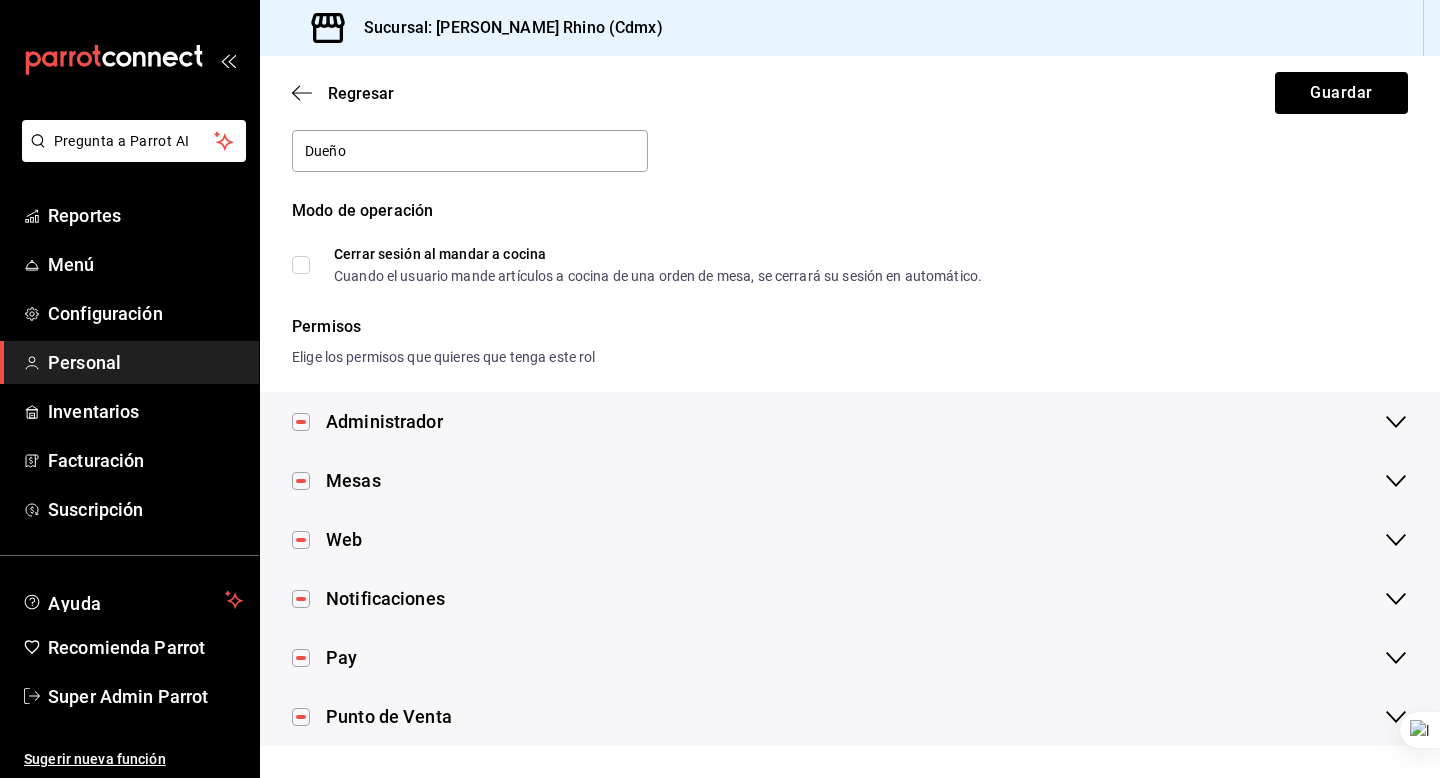 scroll, scrollTop: 92, scrollLeft: 0, axis: vertical 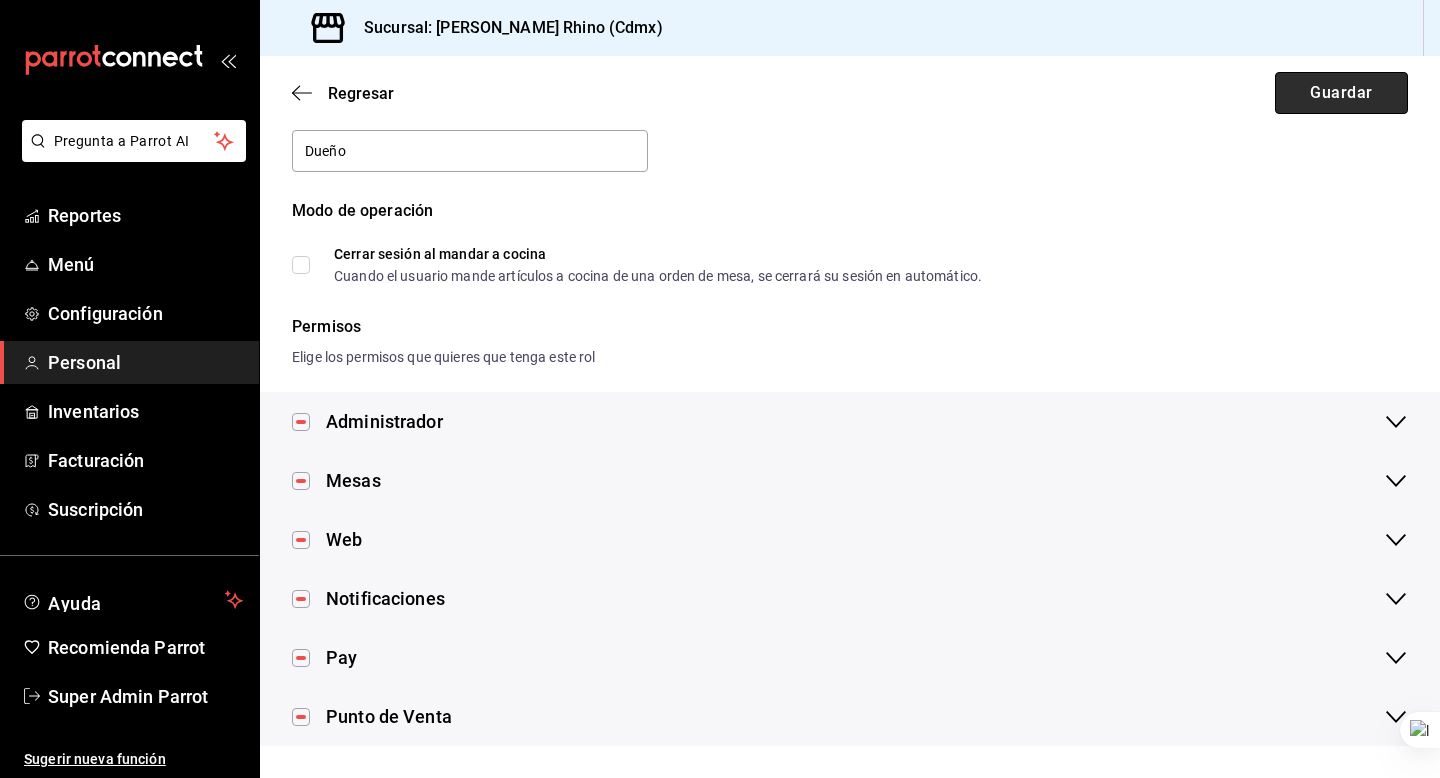 click on "Guardar" at bounding box center [1341, 93] 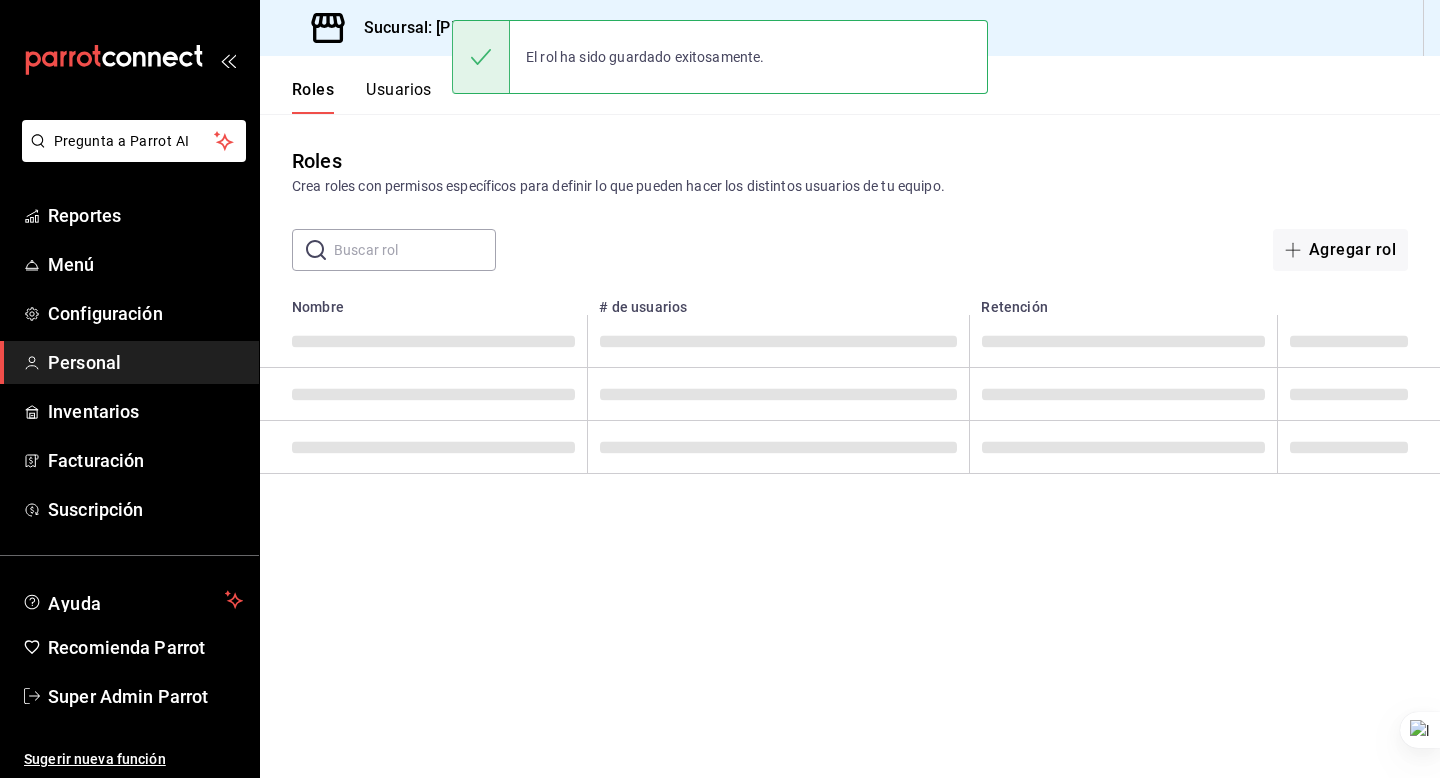 scroll, scrollTop: 0, scrollLeft: 0, axis: both 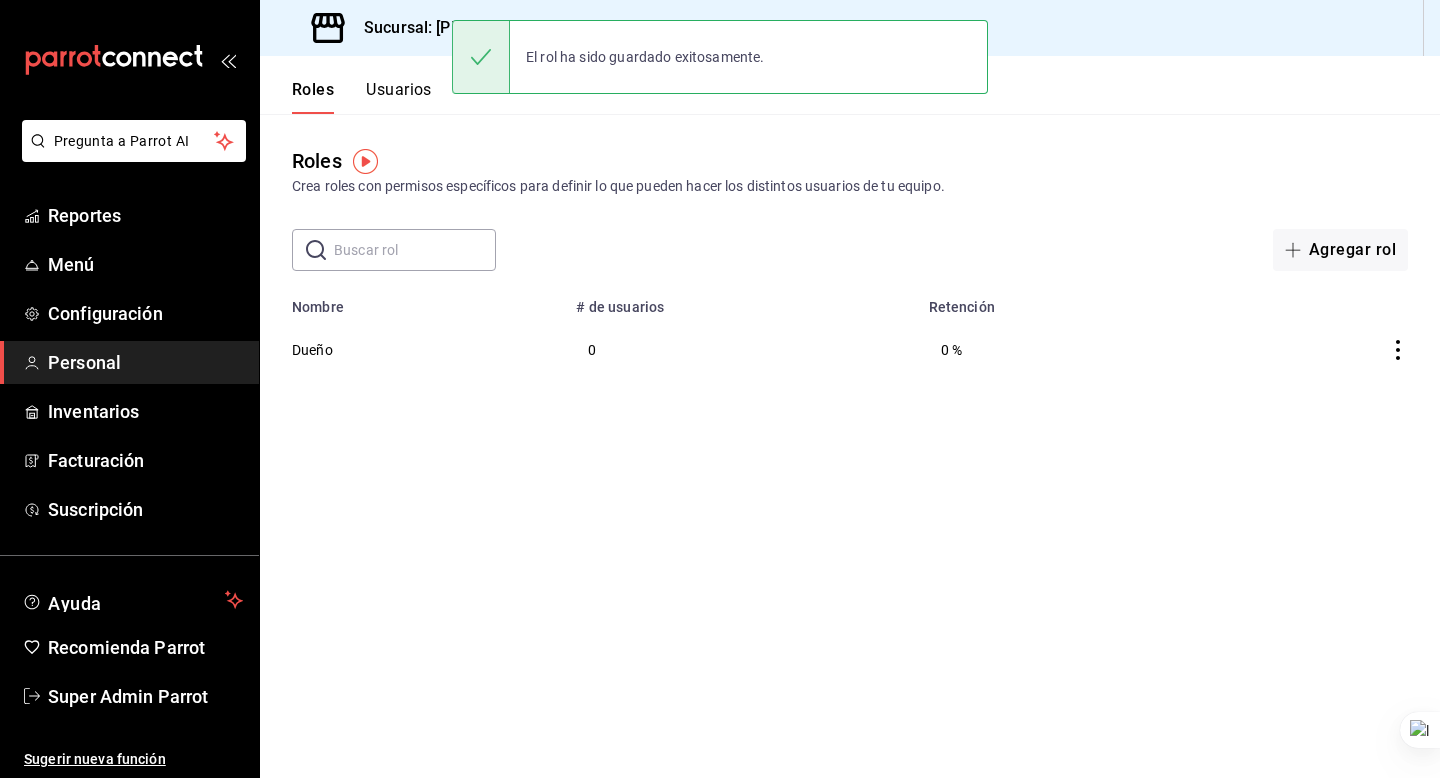 click on "Usuarios" at bounding box center [399, 97] 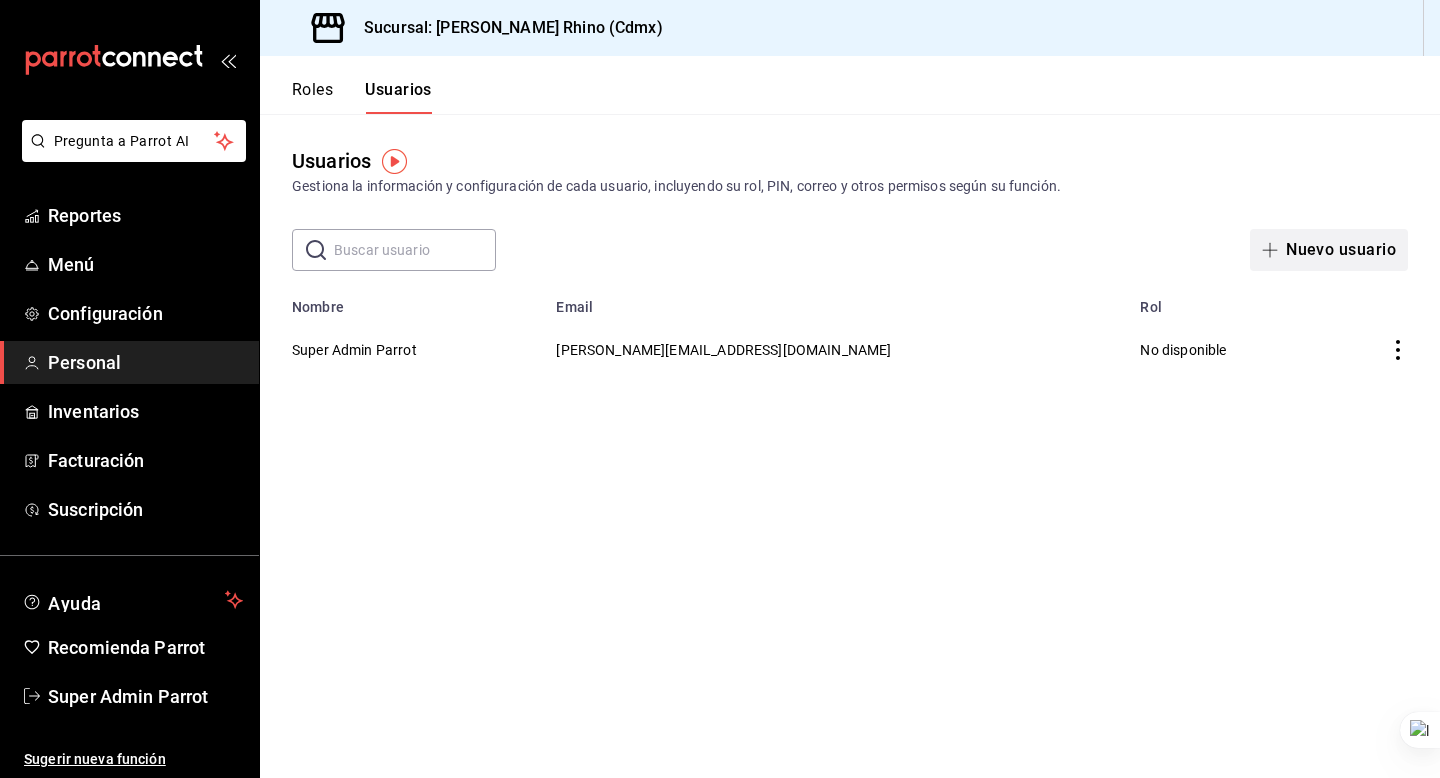 click on "Nuevo usuario" at bounding box center (1329, 250) 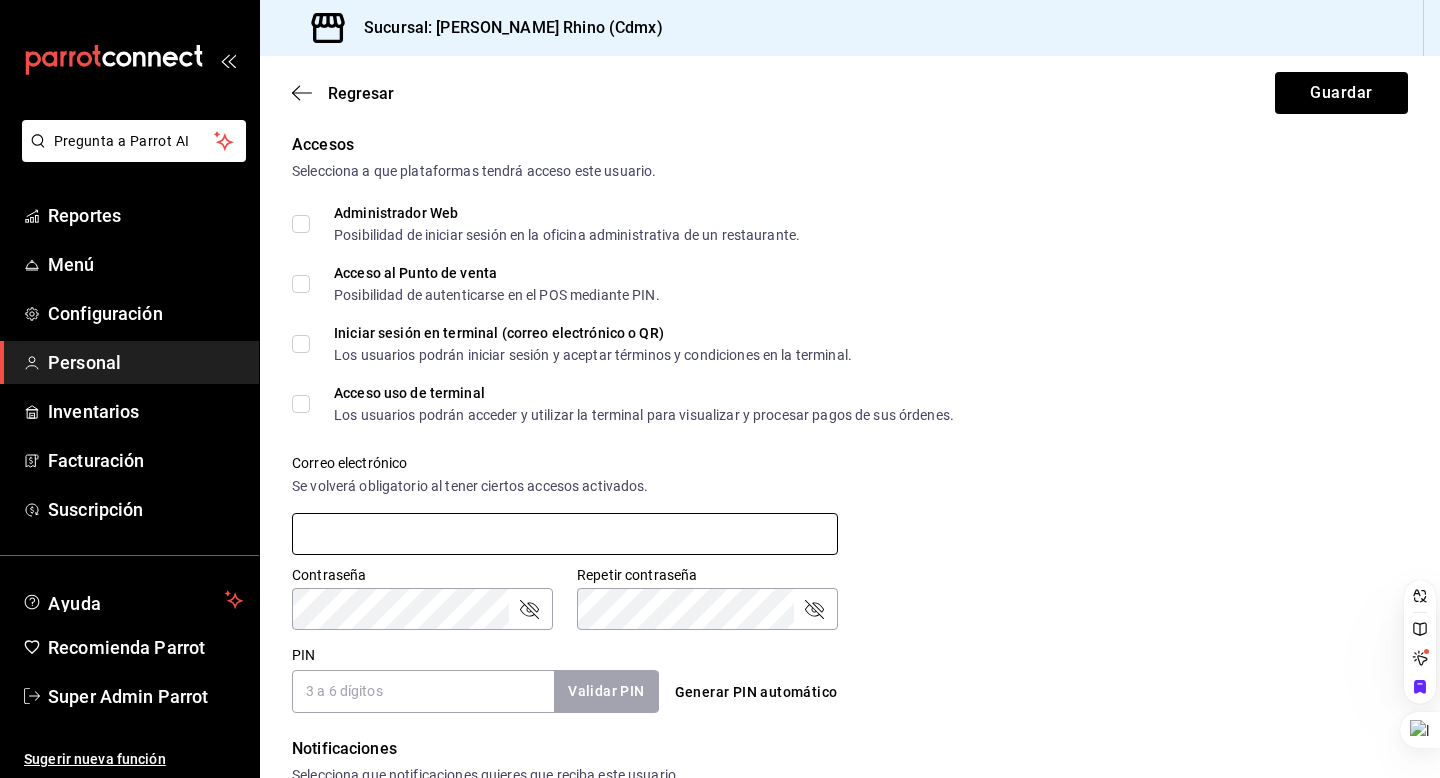 click at bounding box center (565, 534) 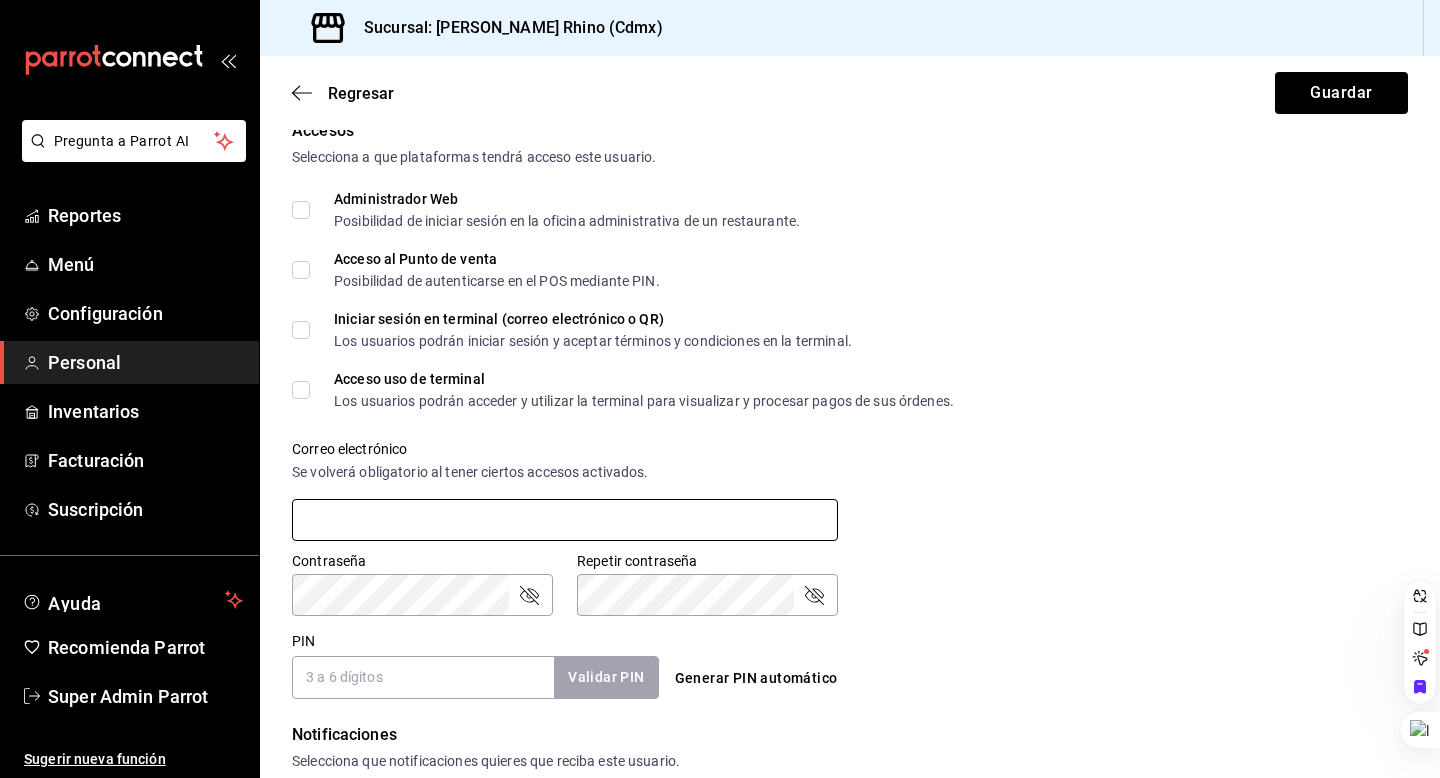 paste on "[EMAIL_ADDRESS][DOMAIN_NAME]" 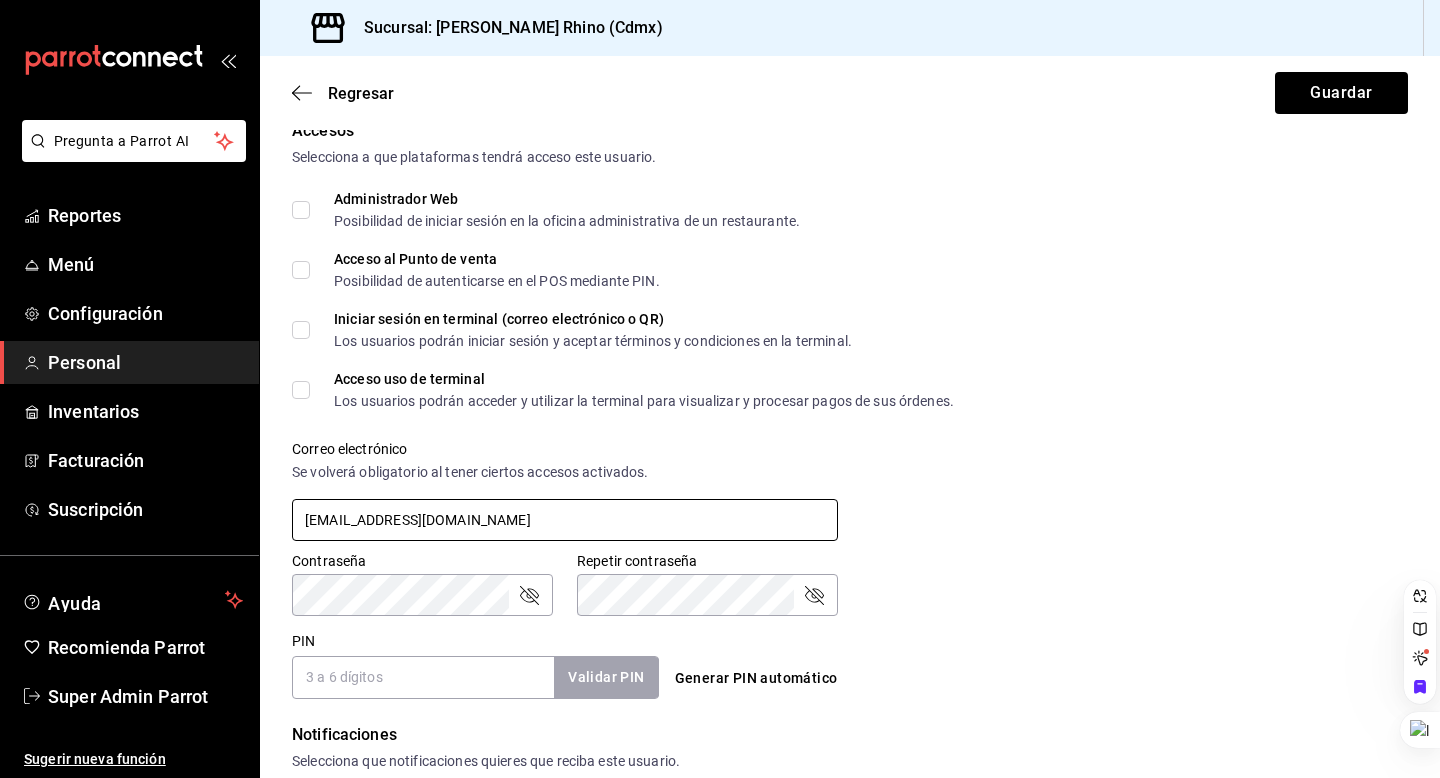 type on "[EMAIL_ADDRESS][DOMAIN_NAME]" 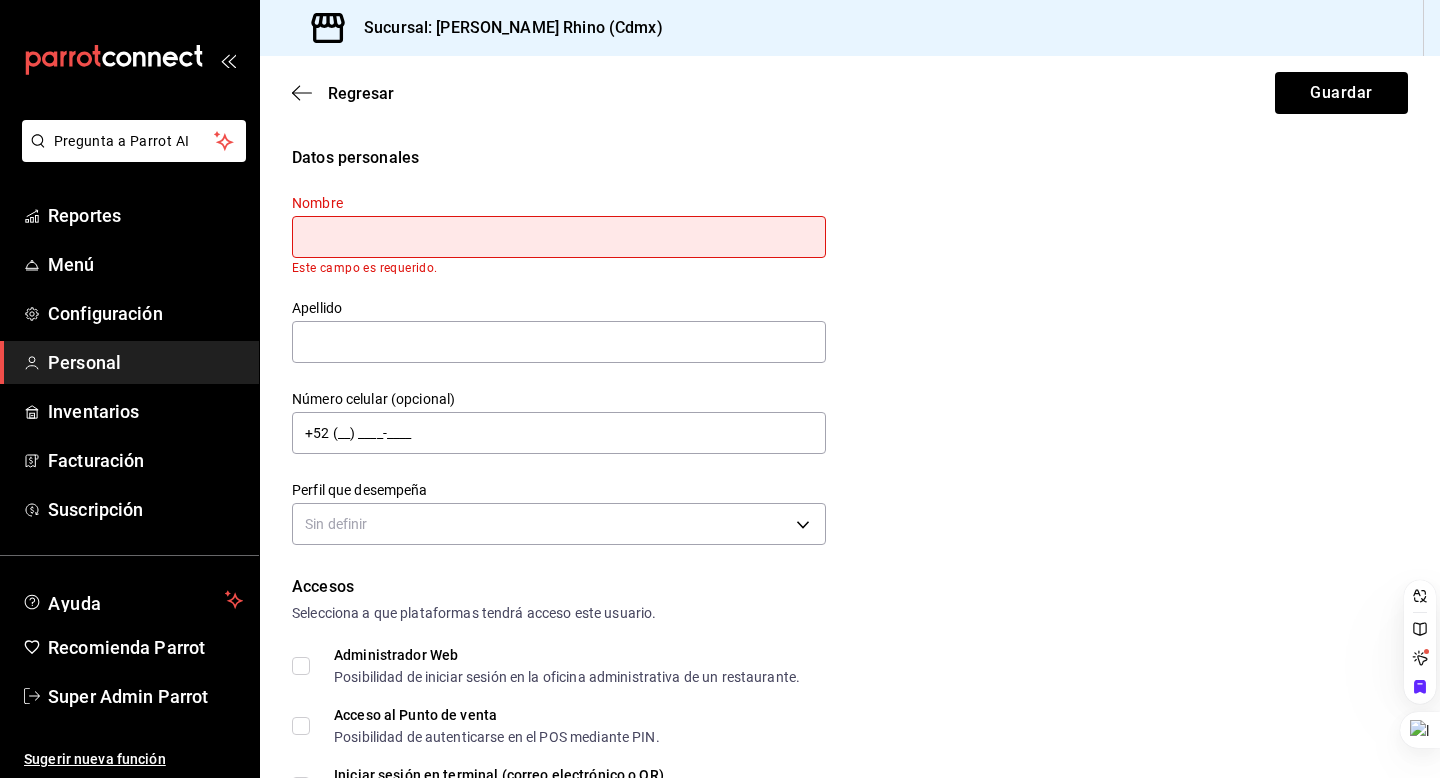 click at bounding box center (559, 237) 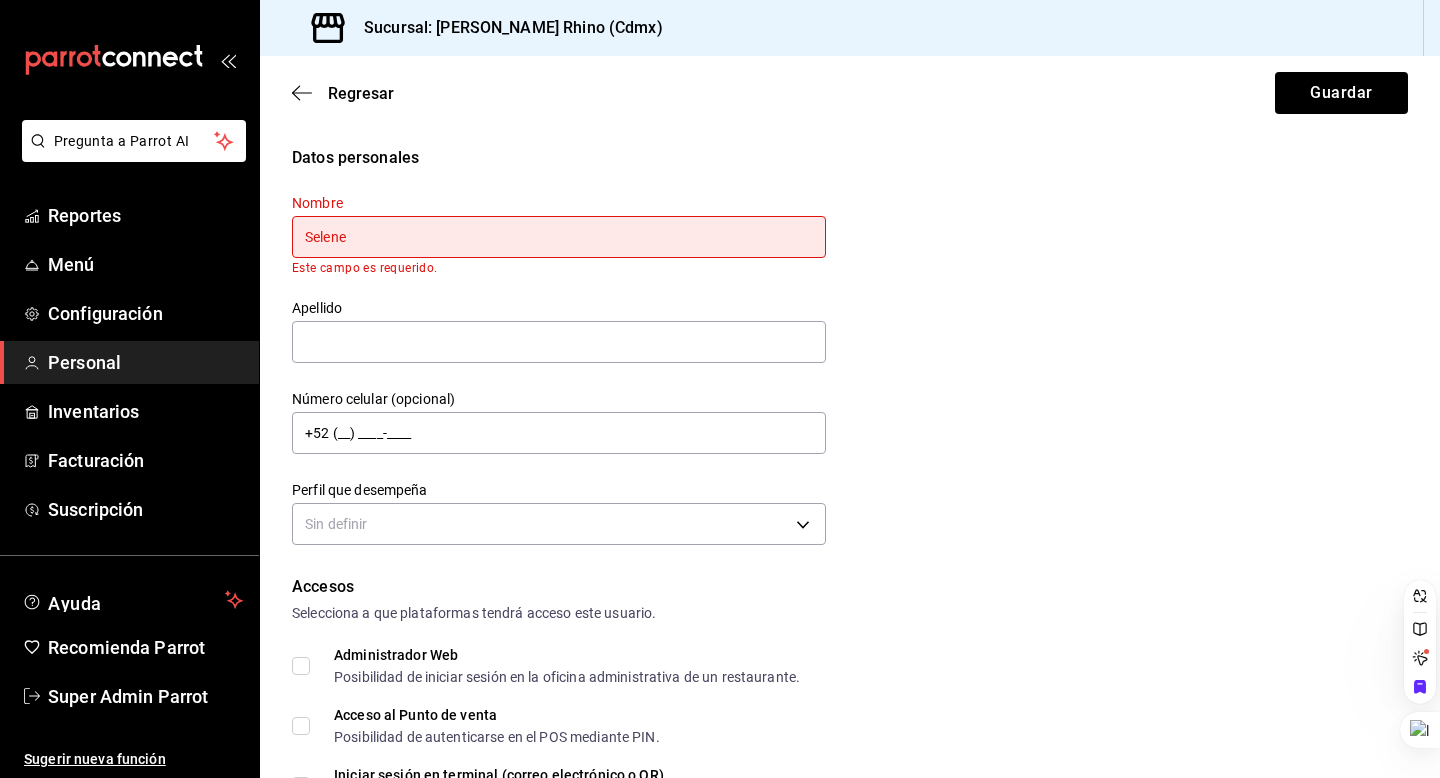 type on "Selene" 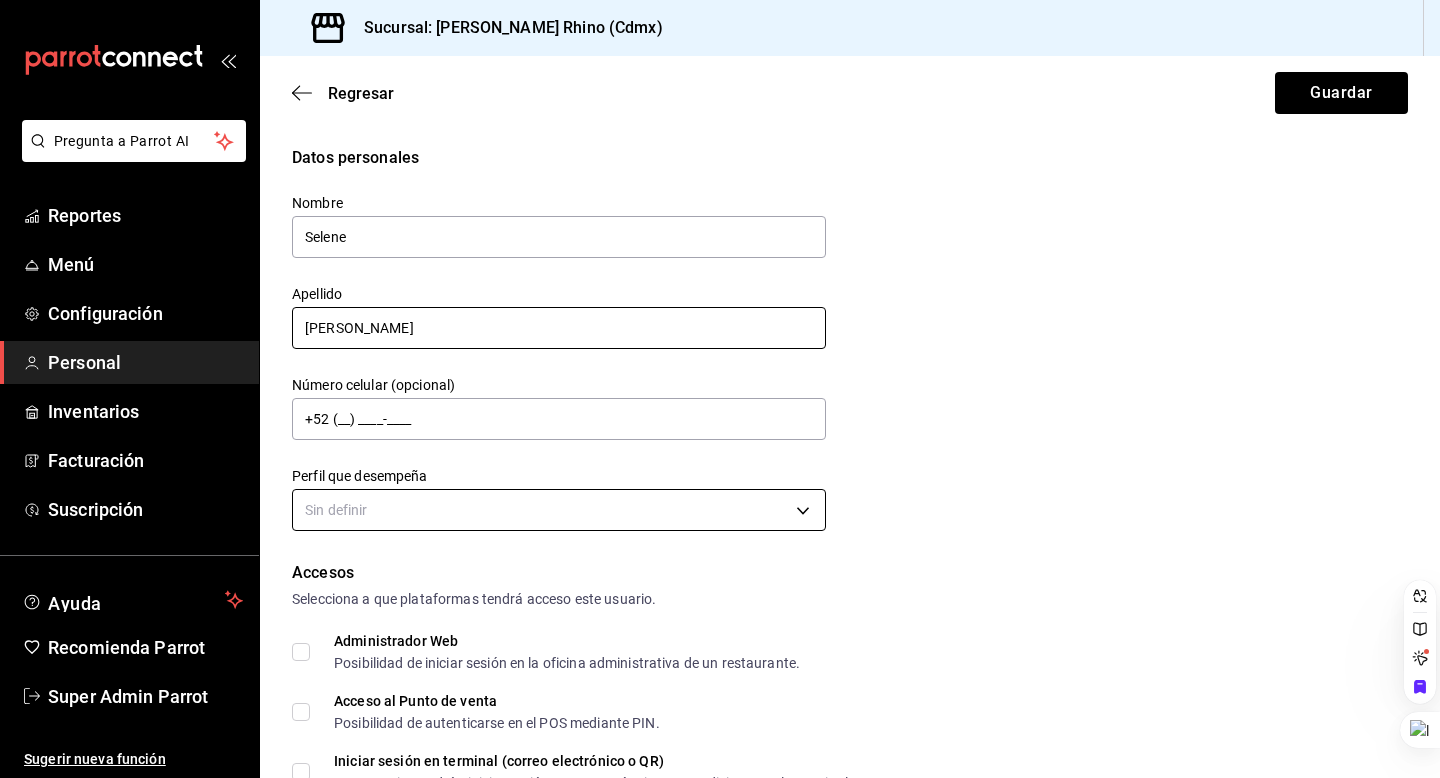 type on "[PERSON_NAME]" 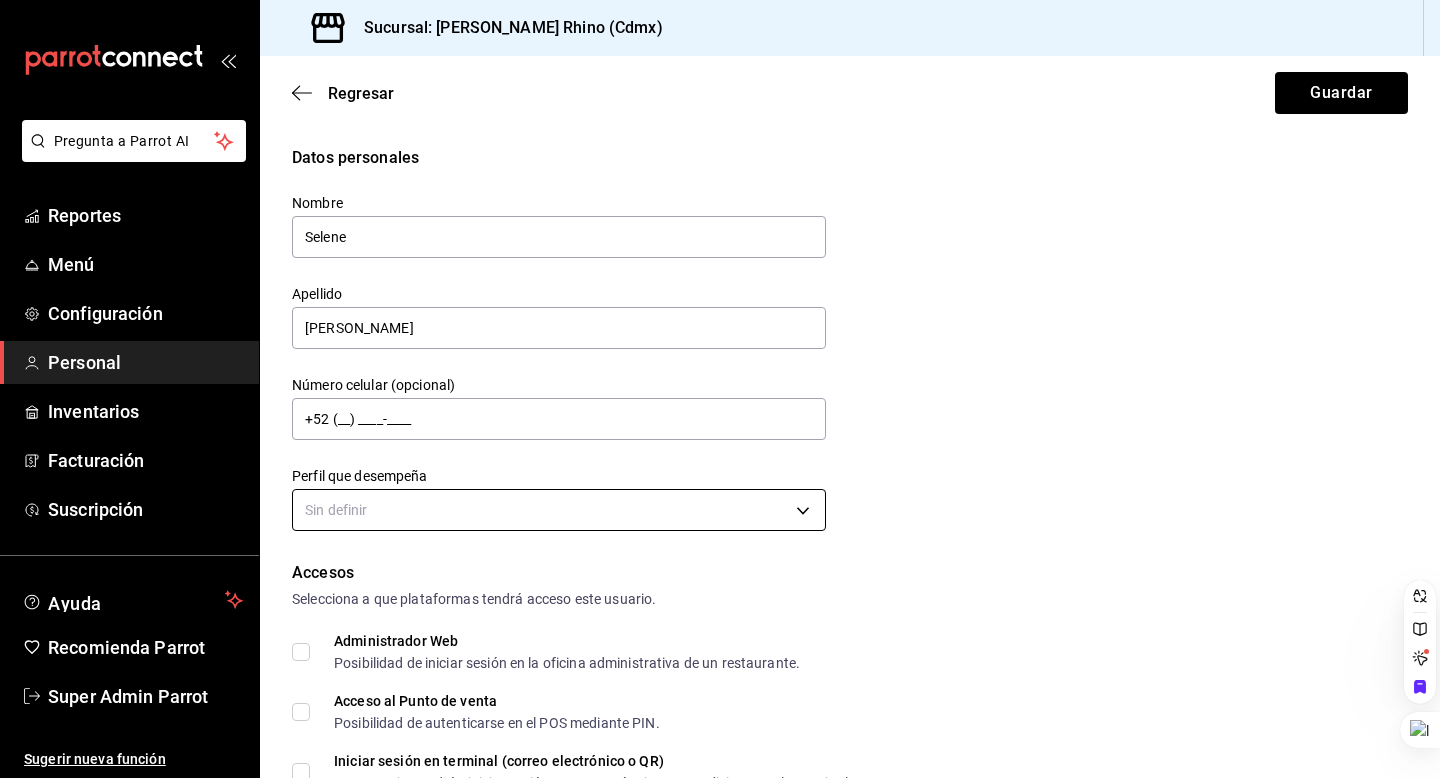 click on "Pregunta a Parrot AI Reportes   Menú   Configuración   Personal   Inventarios   Facturación   Suscripción   Ayuda Recomienda Parrot   Super Admin Parrot   Sugerir nueva función   Sucursal: [PERSON_NAME] Rhino (Cdmx) Regresar Guardar Datos personales Nombre [PERSON_NAME] Apellido [PERSON_NAME] Número celular (opcional) +52 (__) ____-____ Perfil que desempeña Sin definir Accesos Selecciona a que plataformas tendrá acceso este usuario. Administrador Web Posibilidad de iniciar sesión en la oficina administrativa de un restaurante.  Acceso al Punto de venta Posibilidad de autenticarse en el POS mediante PIN.  Iniciar sesión en terminal (correo electrónico o QR) Los usuarios podrán iniciar sesión y aceptar términos y condiciones en la terminal. Acceso uso de terminal Los usuarios podrán acceder y utilizar la terminal para visualizar y procesar pagos de sus órdenes. Correo electrónico Se volverá obligatorio al tener ciertos accesos activados. [EMAIL_ADDRESS][DOMAIN_NAME] Contraseña Contraseña Repetir contraseña PIN ​" at bounding box center (720, 389) 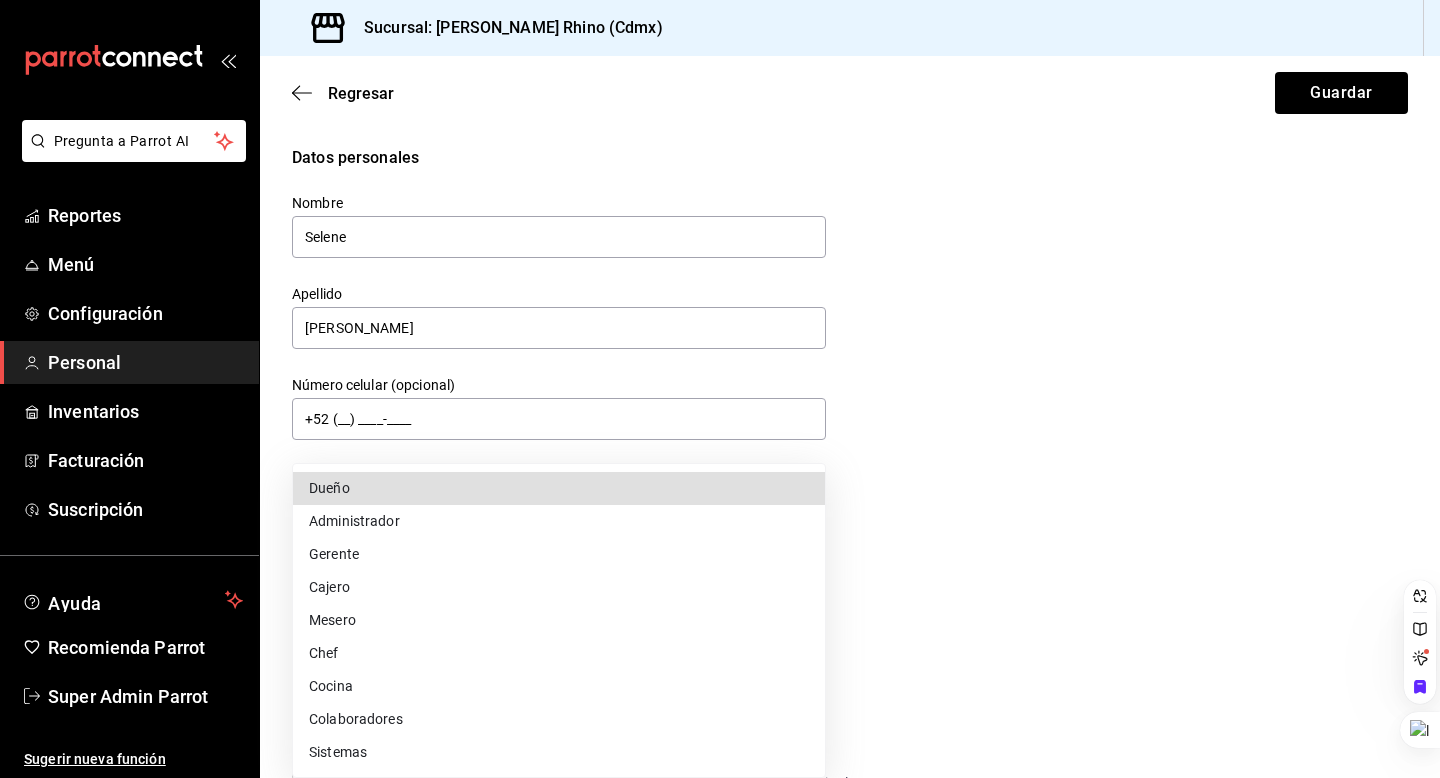 click on "Dueño" at bounding box center [559, 488] 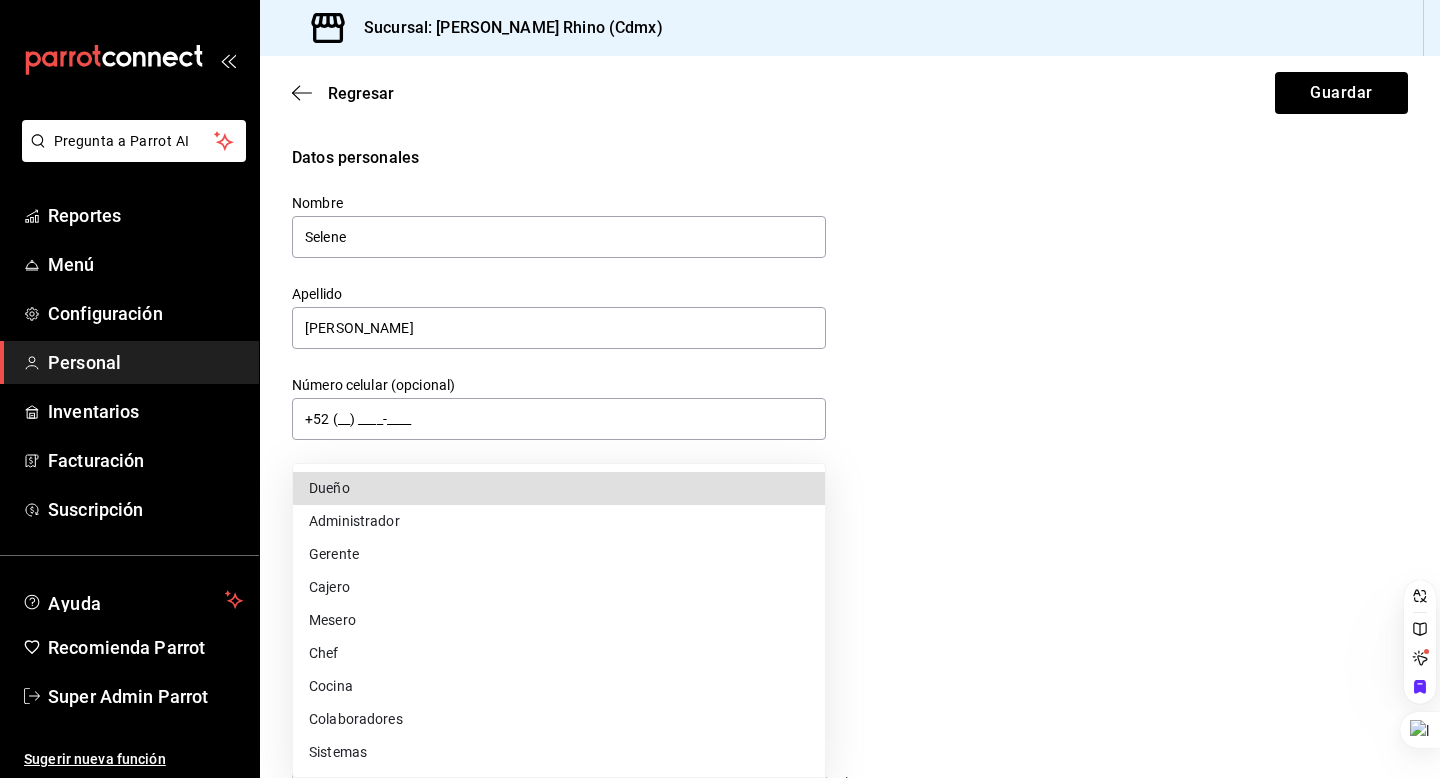 type on "OWNER" 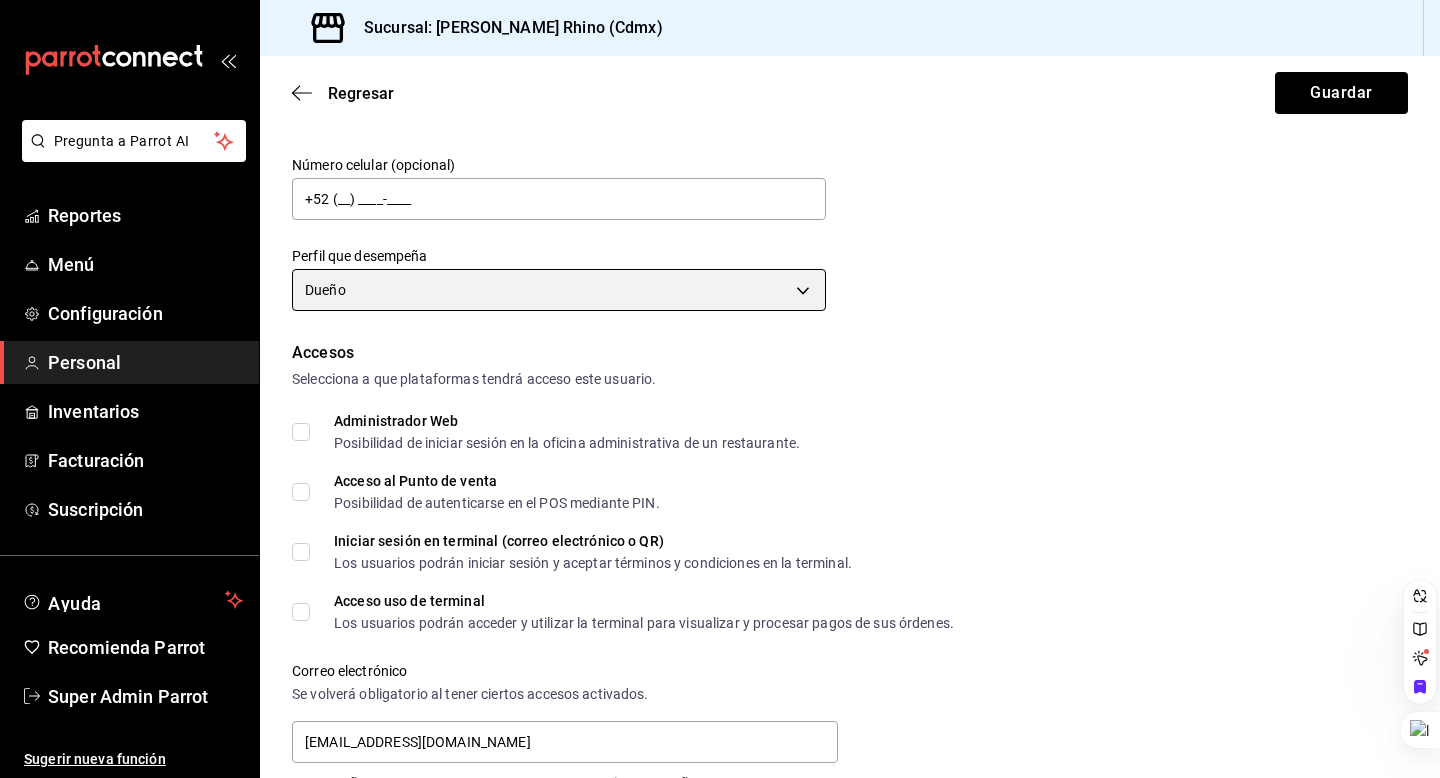scroll, scrollTop: 387, scrollLeft: 0, axis: vertical 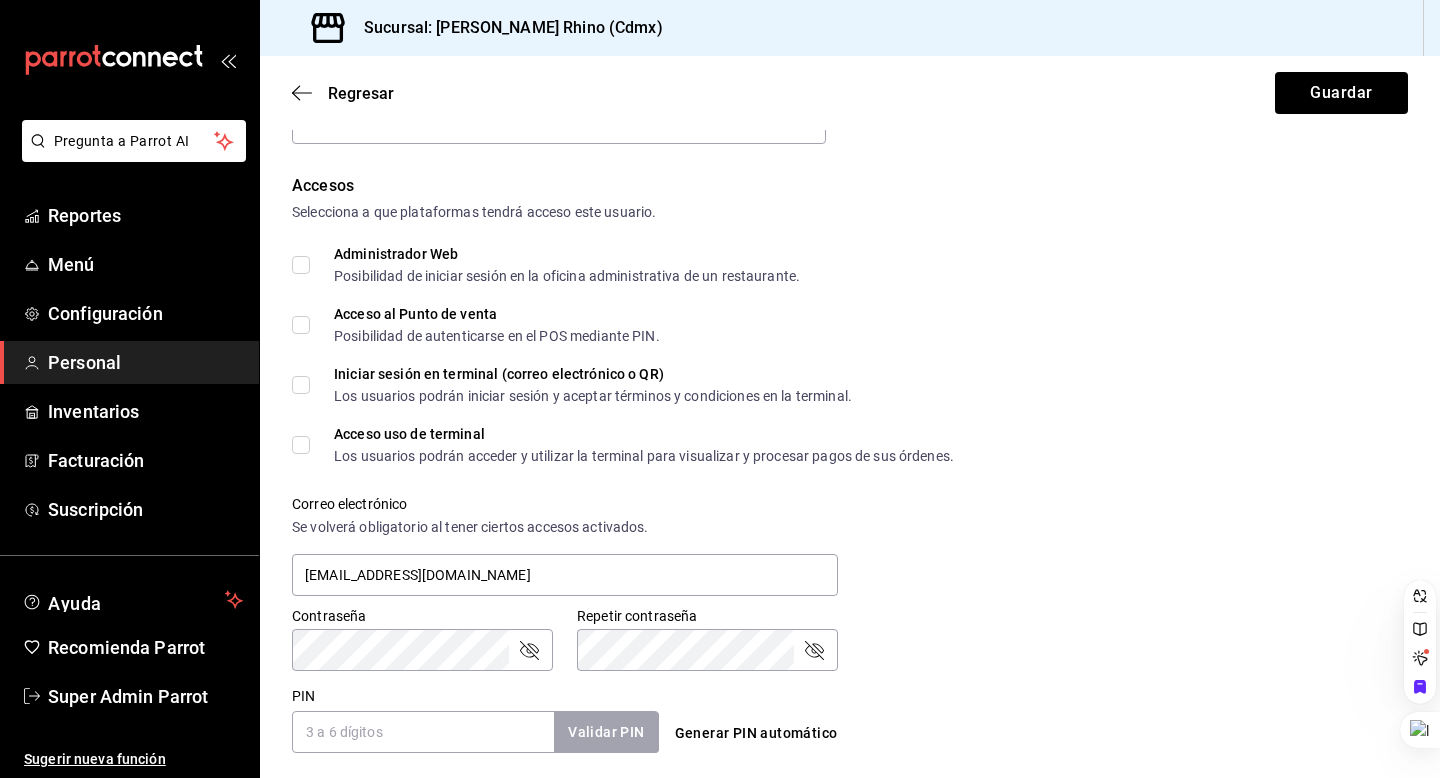 click on "Administrador Web Posibilidad de iniciar sesión en la oficina administrativa de un restaurante." at bounding box center [301, 265] 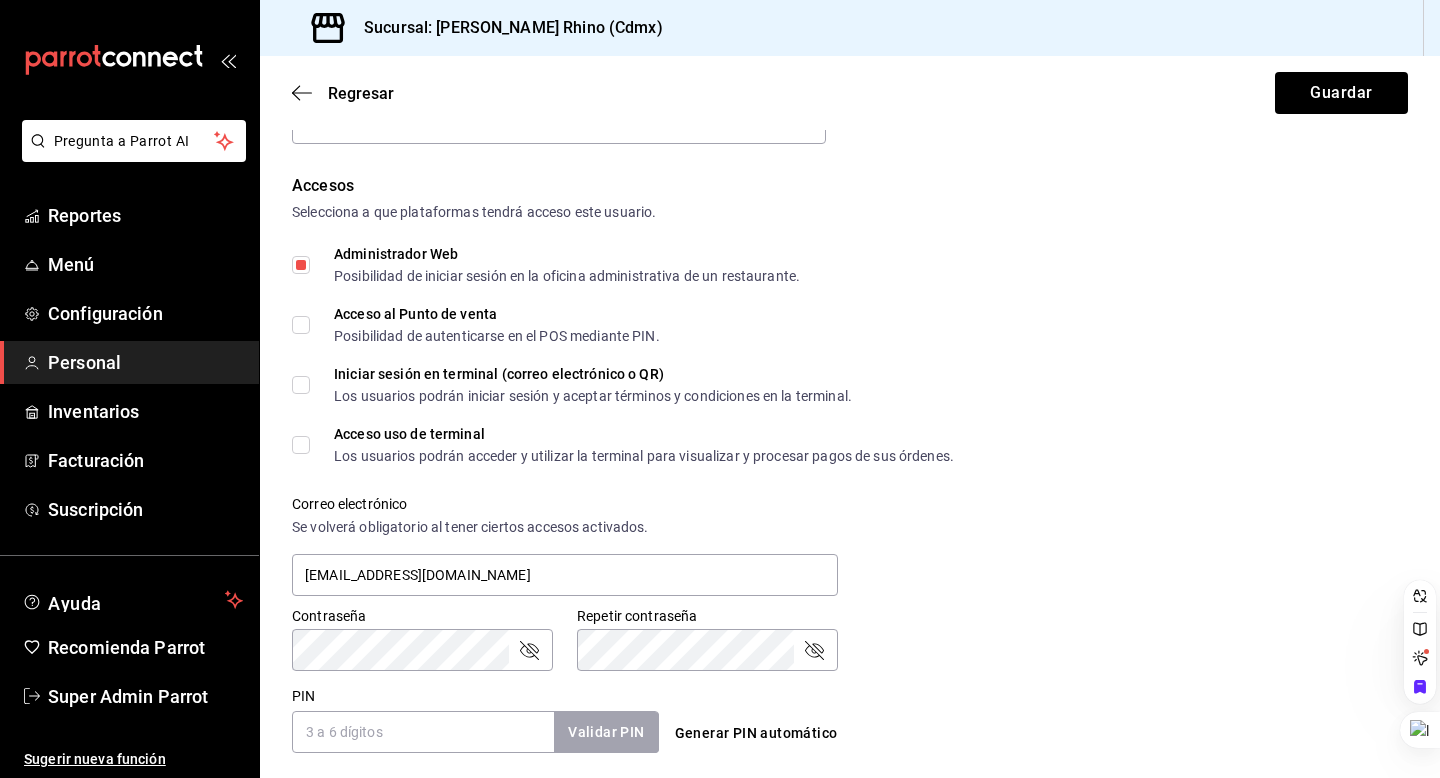 click on "Acceso al Punto de venta Posibilidad de autenticarse en el POS mediante PIN." at bounding box center (301, 325) 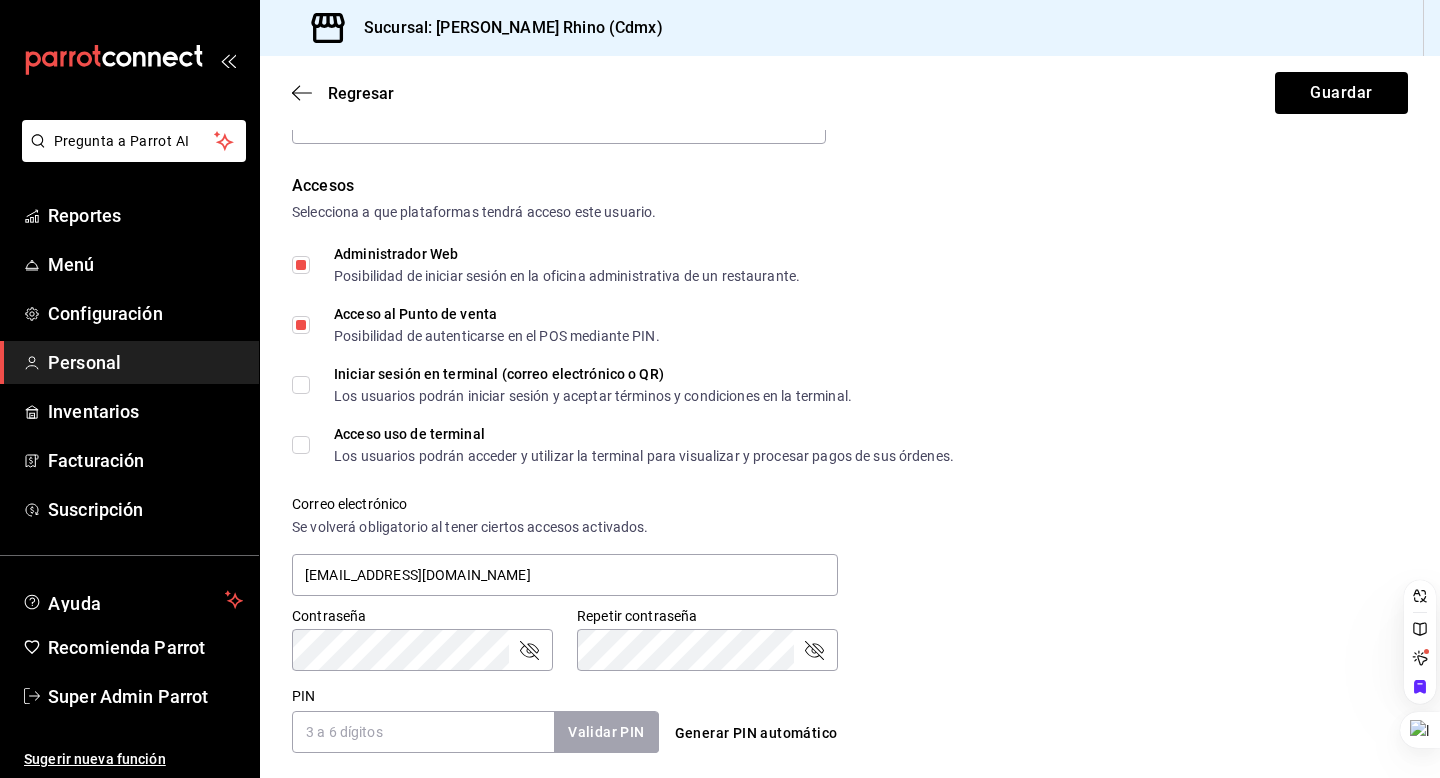 click on "Iniciar sesión en terminal (correo electrónico o QR) Los usuarios podrán iniciar sesión y aceptar términos y condiciones en la terminal." at bounding box center [572, 385] 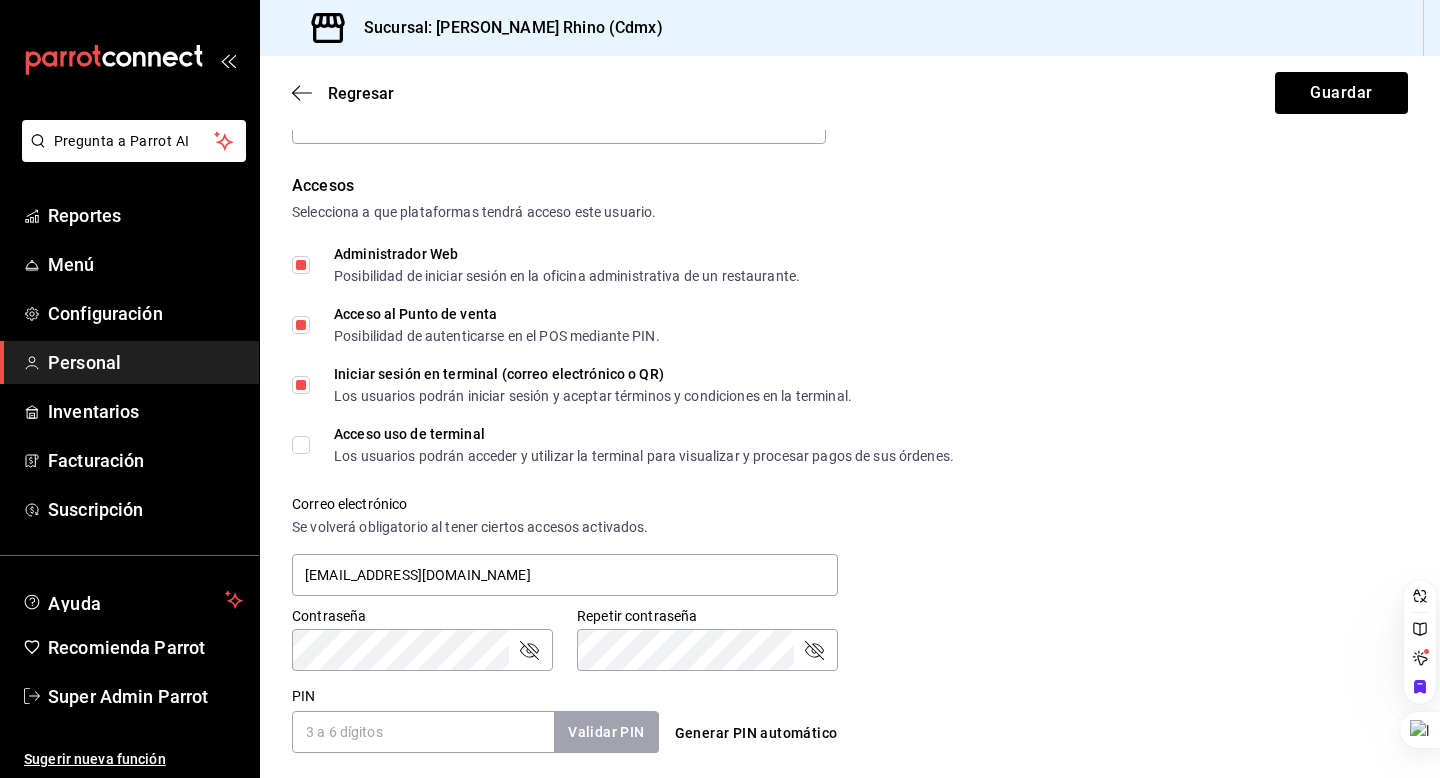 click on "Acceso uso de terminal Los usuarios podrán acceder y utilizar la terminal para visualizar y procesar pagos de sus órdenes." at bounding box center [301, 445] 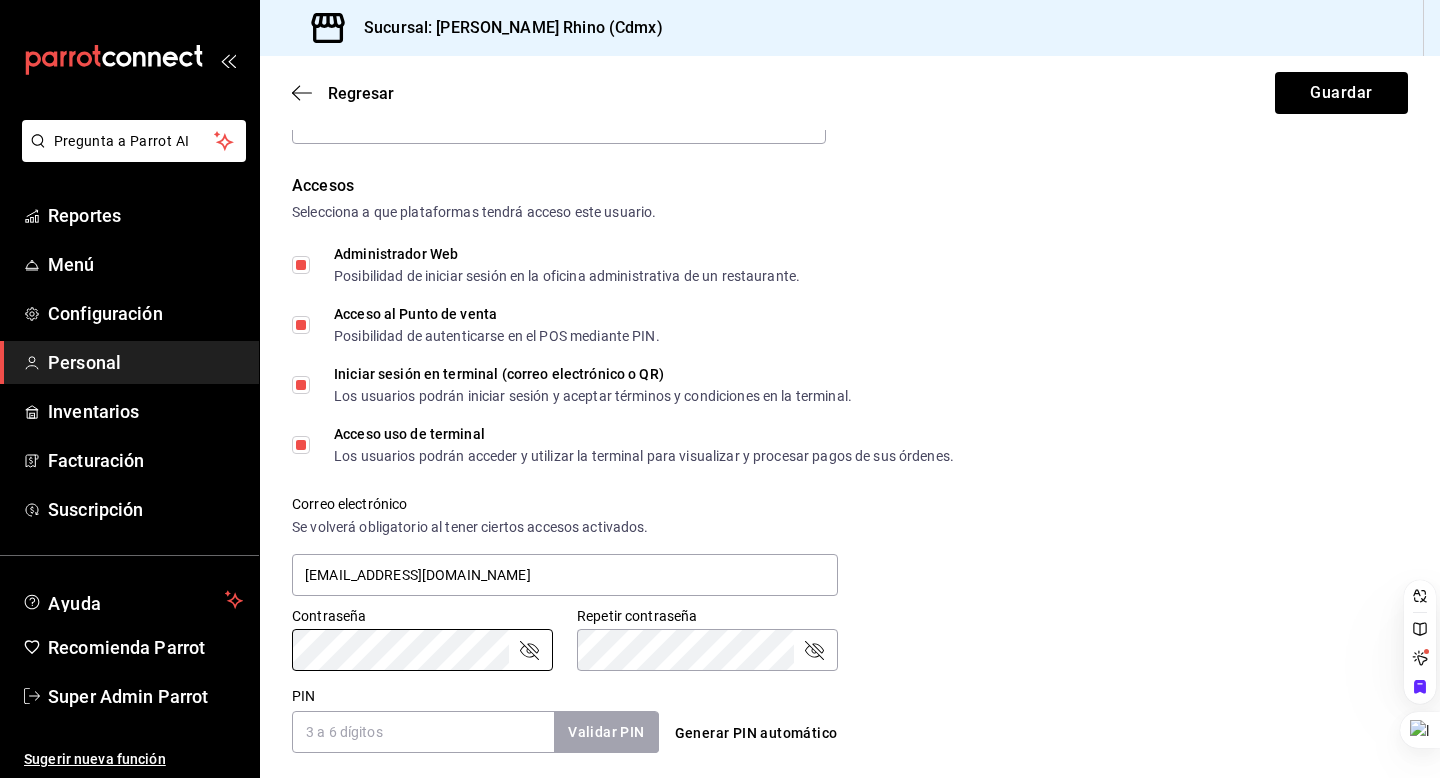 click on "Repetir contraseña Repetir contraseña" at bounding box center (707, 639) 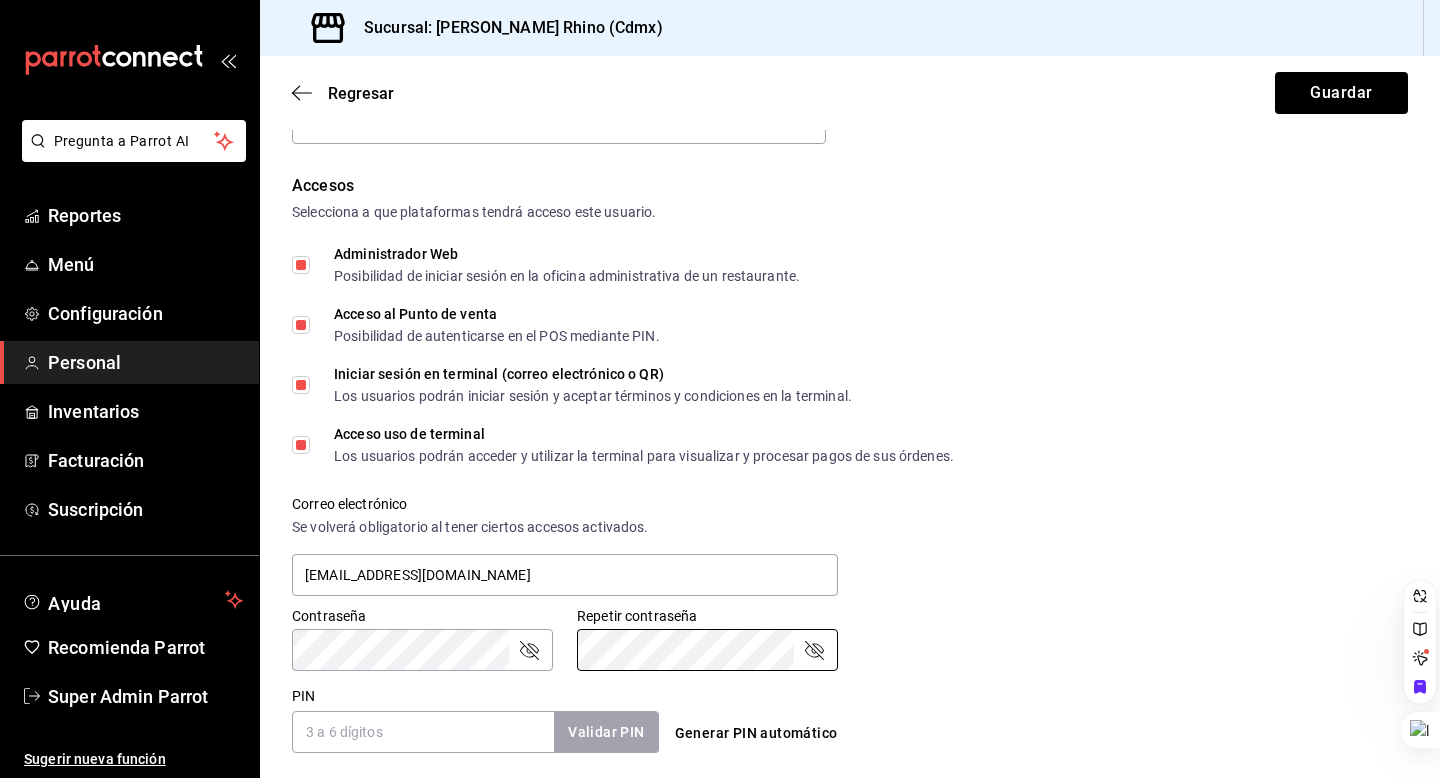 click on "PIN" at bounding box center [423, 732] 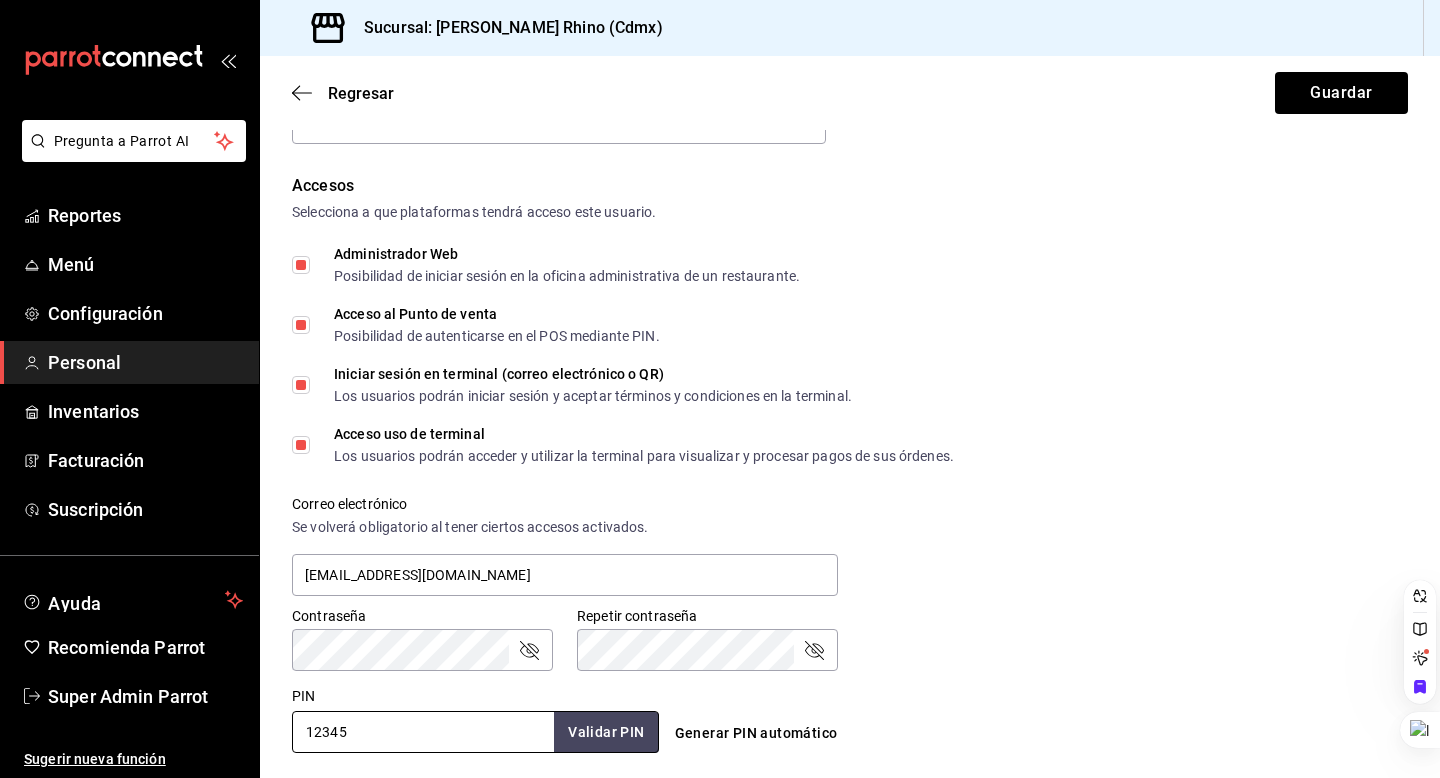 type on "12345" 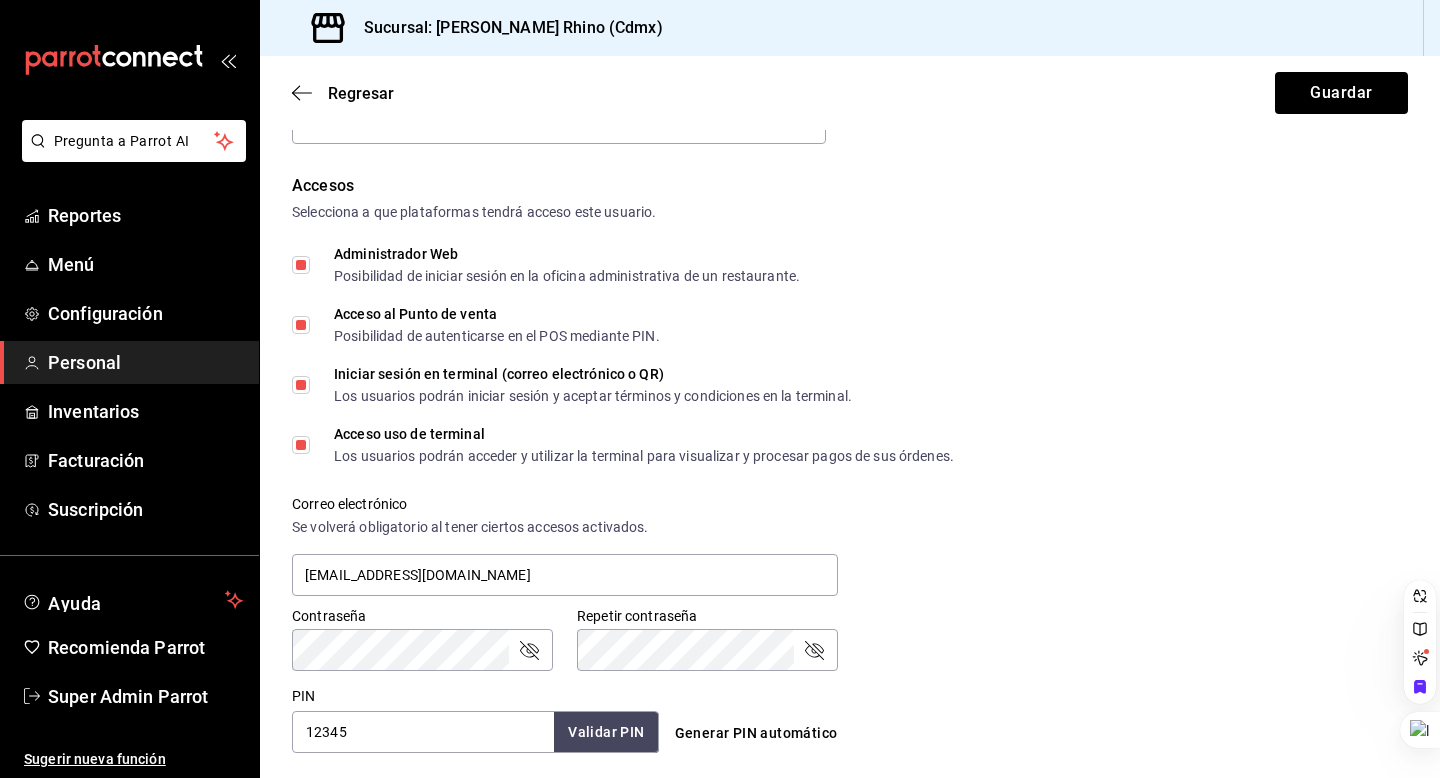 click on "Generar PIN automático" at bounding box center (846, 715) 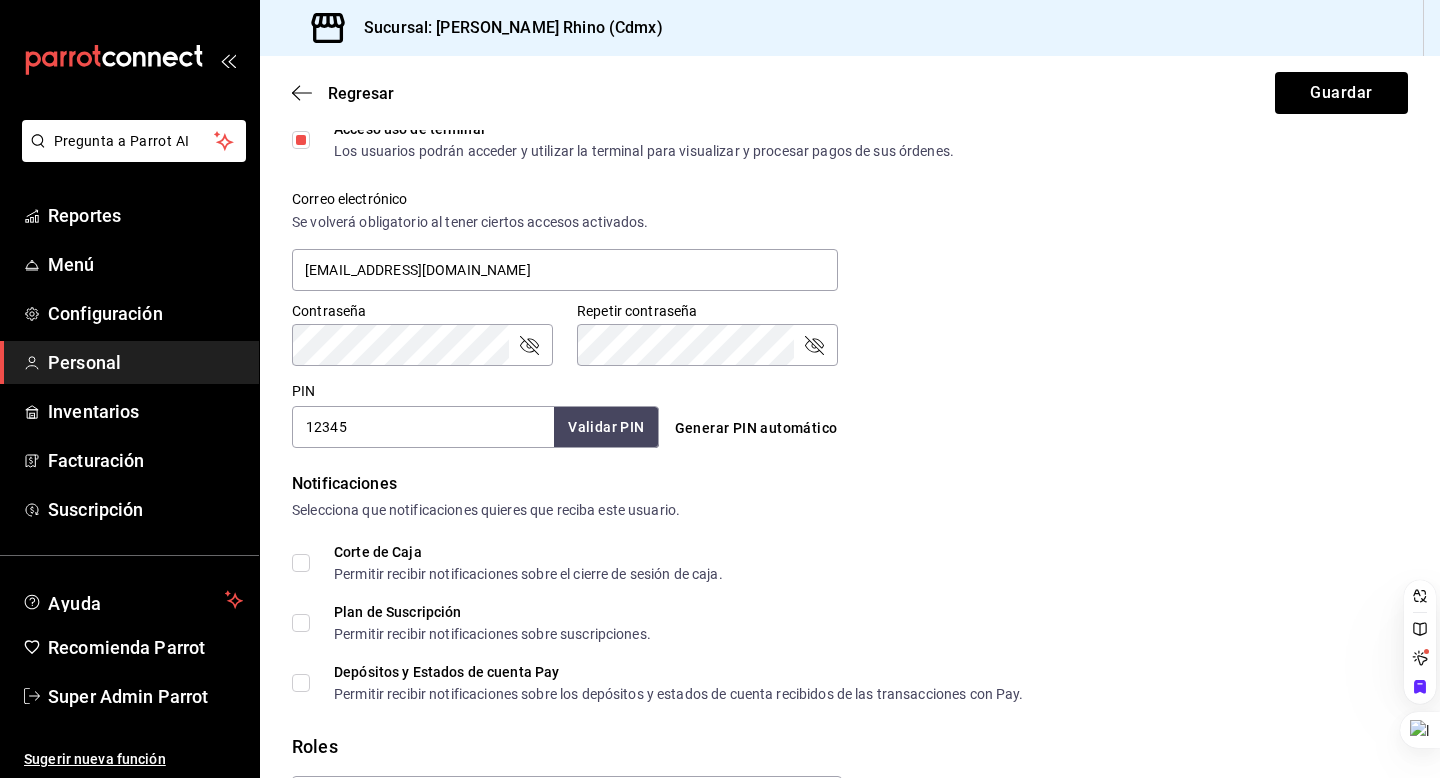 scroll, scrollTop: 820, scrollLeft: 0, axis: vertical 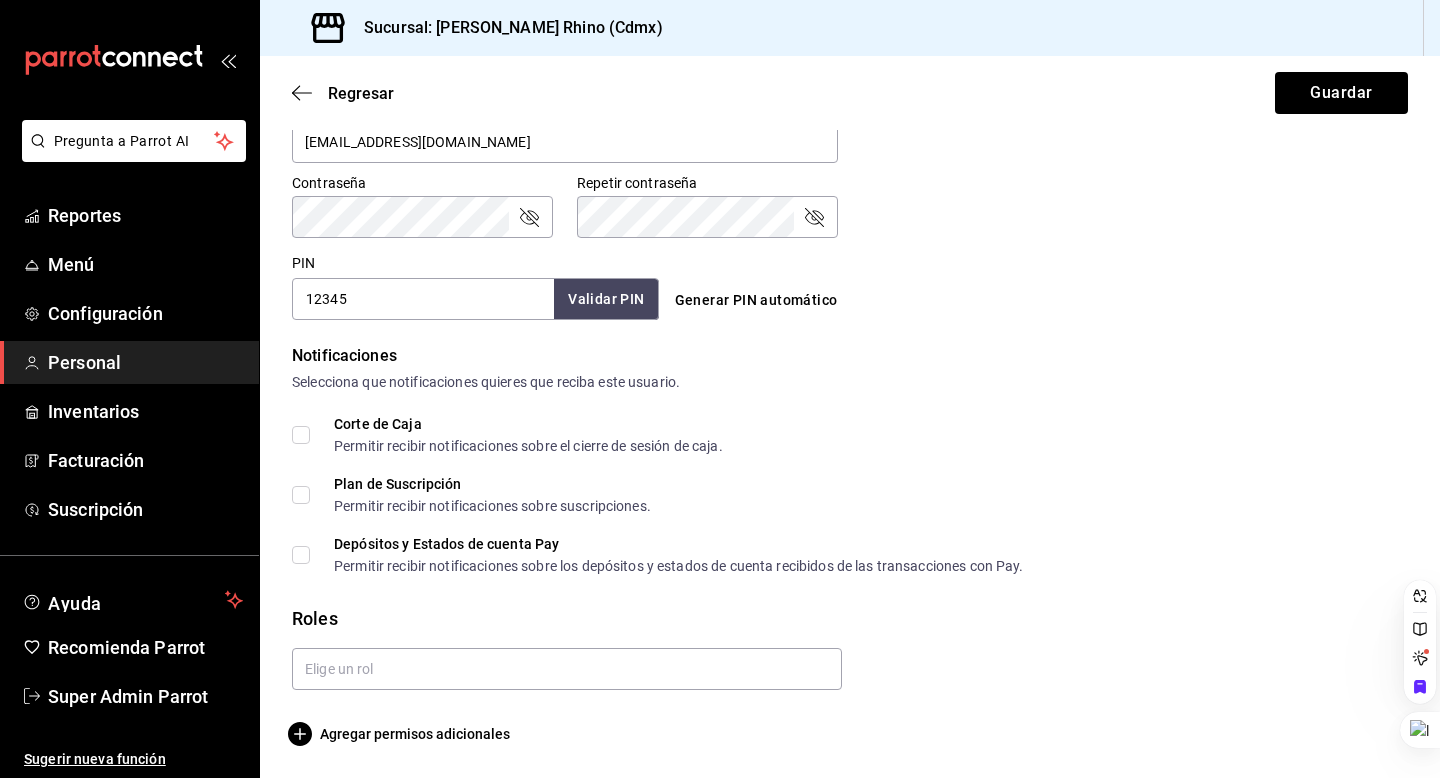 click on "Corte de Caja Permitir recibir notificaciones sobre el cierre de sesión de caja." at bounding box center [301, 435] 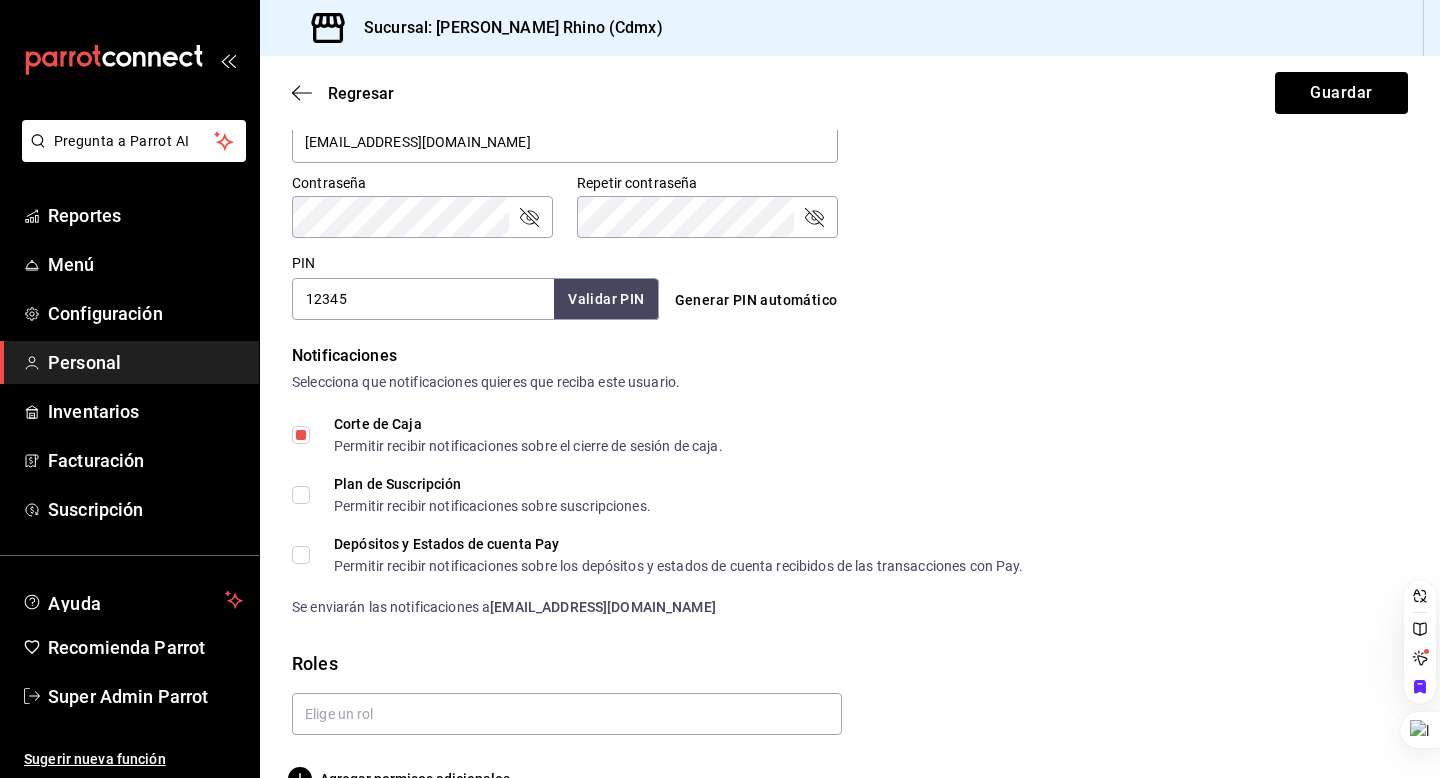 click on "Plan de Suscripción Permitir recibir notificaciones sobre suscripciones." at bounding box center (301, 495) 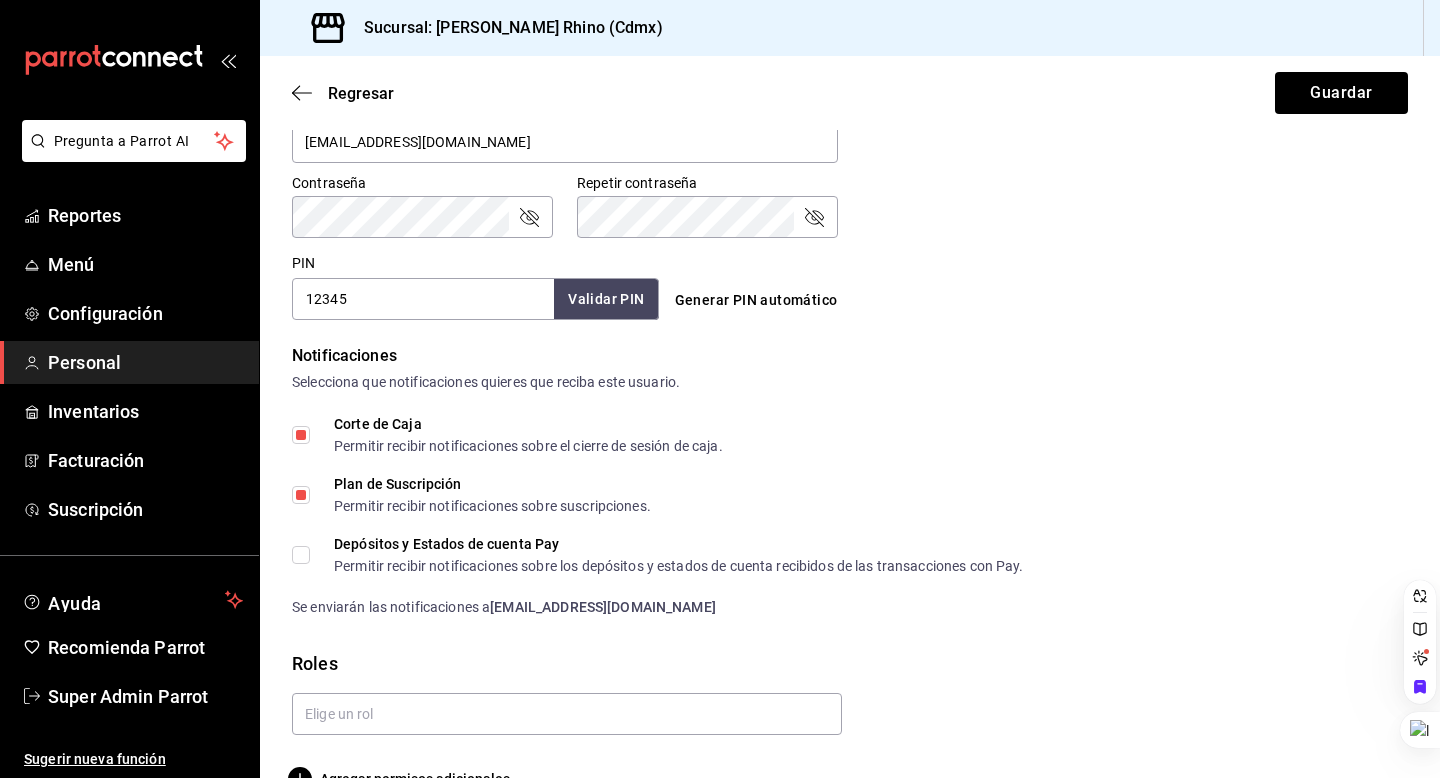 click on "Depósitos y Estados de cuenta Pay Permitir recibir notificaciones sobre los depósitos y estados de cuenta recibidos de las transacciones con Pay." at bounding box center [301, 555] 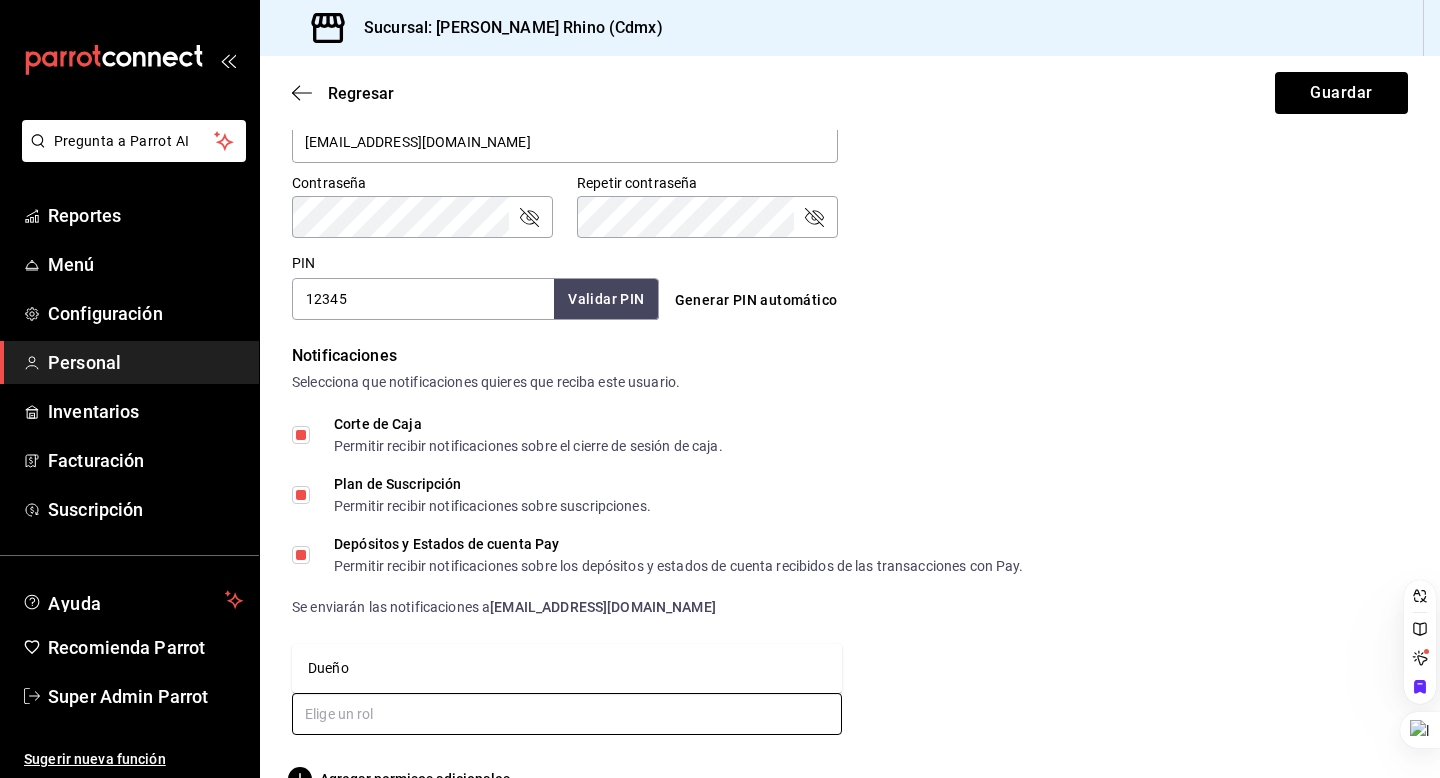 click at bounding box center (567, 714) 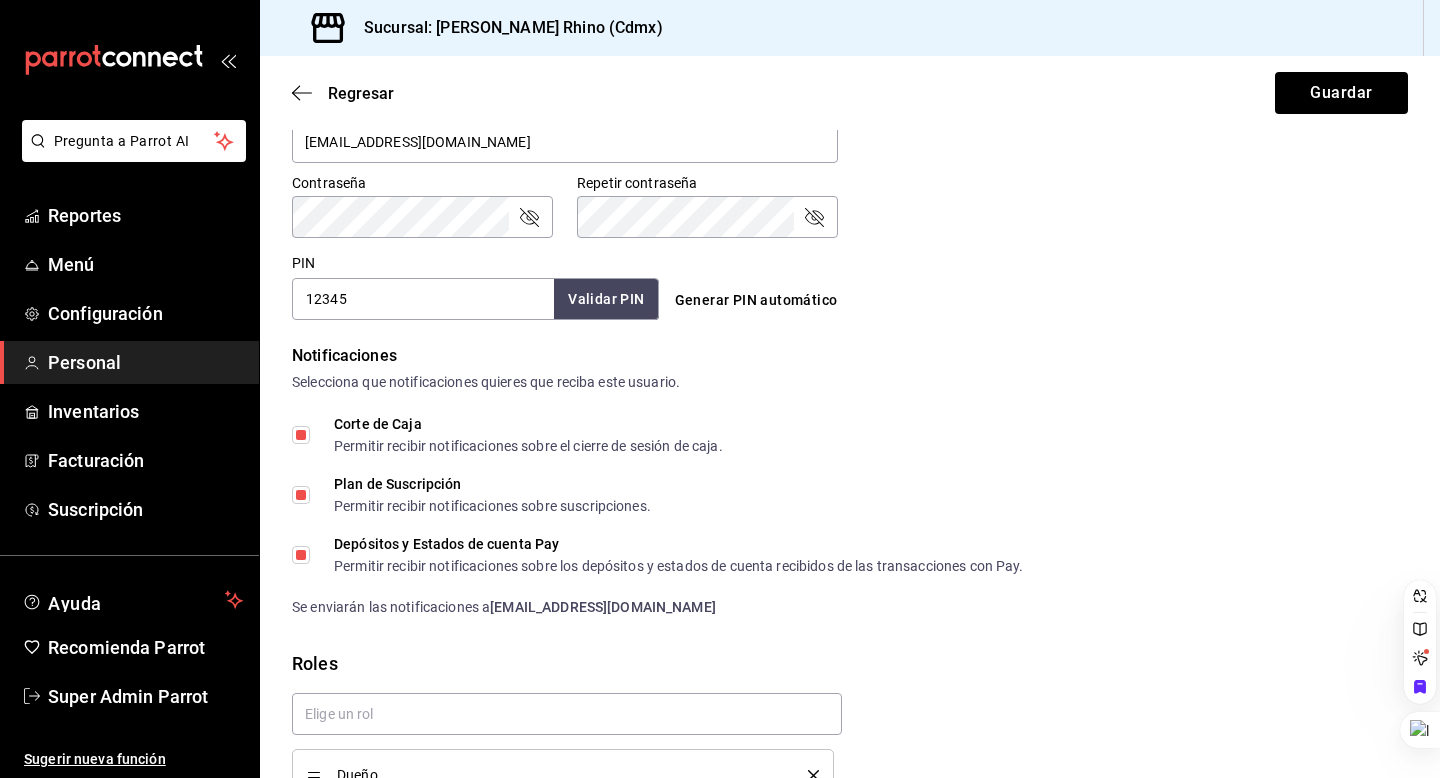 click on "Regresar Guardar" at bounding box center (850, 93) 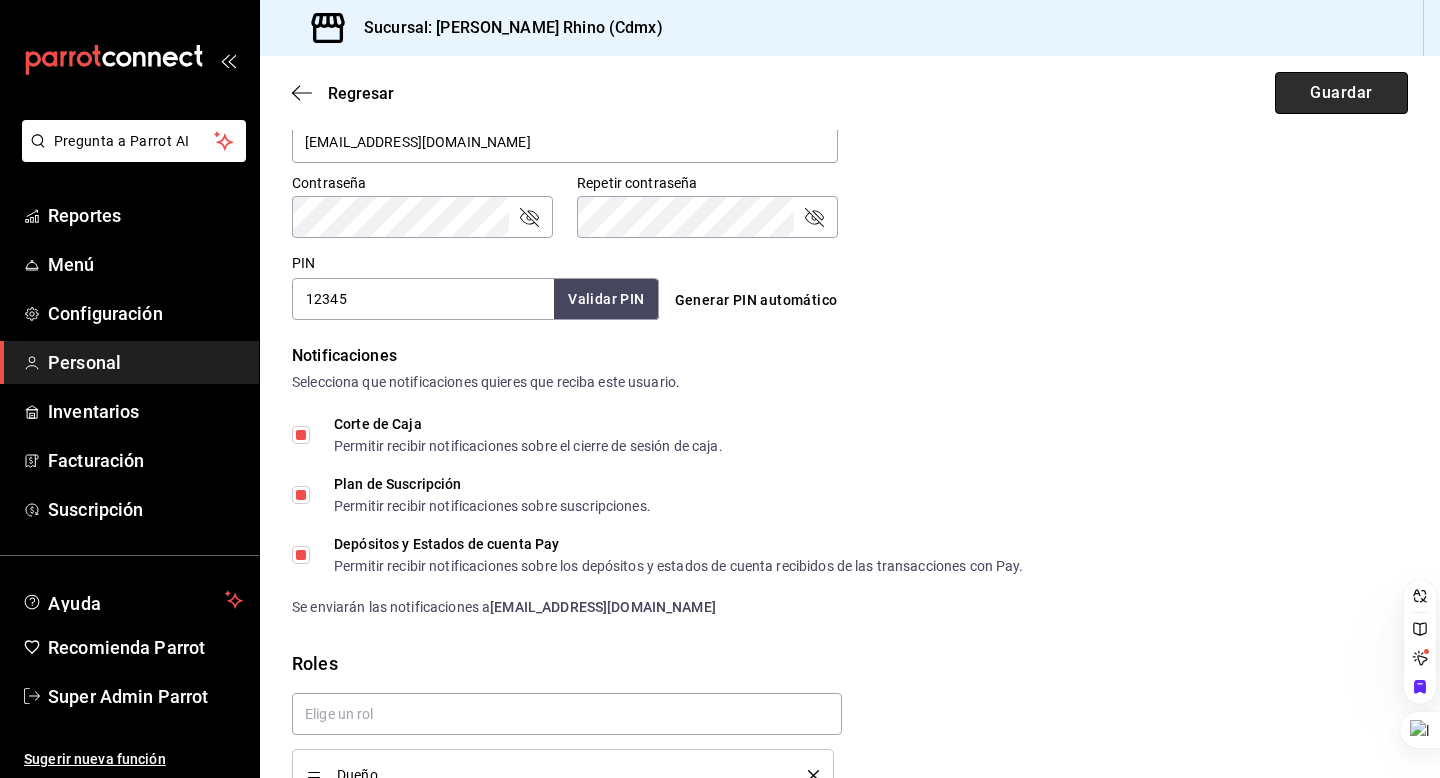 click on "Guardar" at bounding box center (1341, 93) 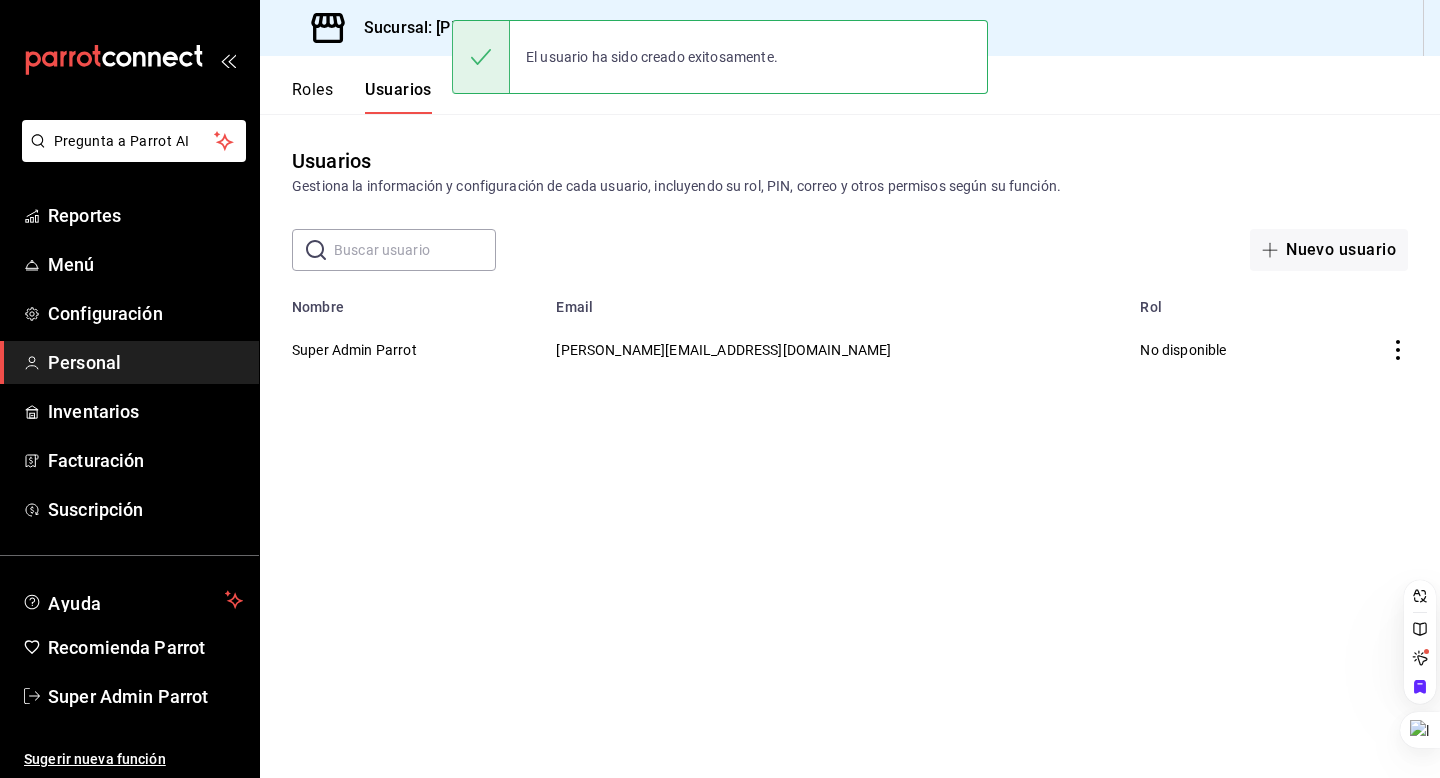 scroll, scrollTop: 0, scrollLeft: 0, axis: both 